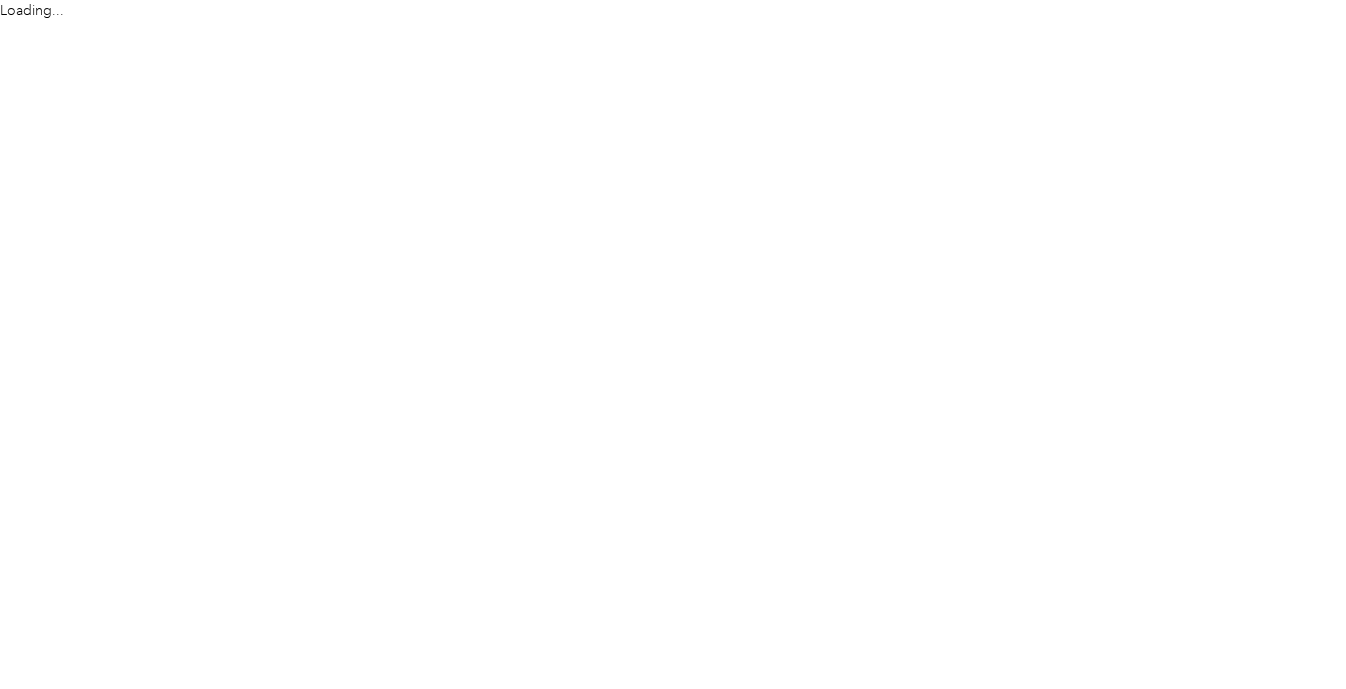 scroll, scrollTop: 0, scrollLeft: 0, axis: both 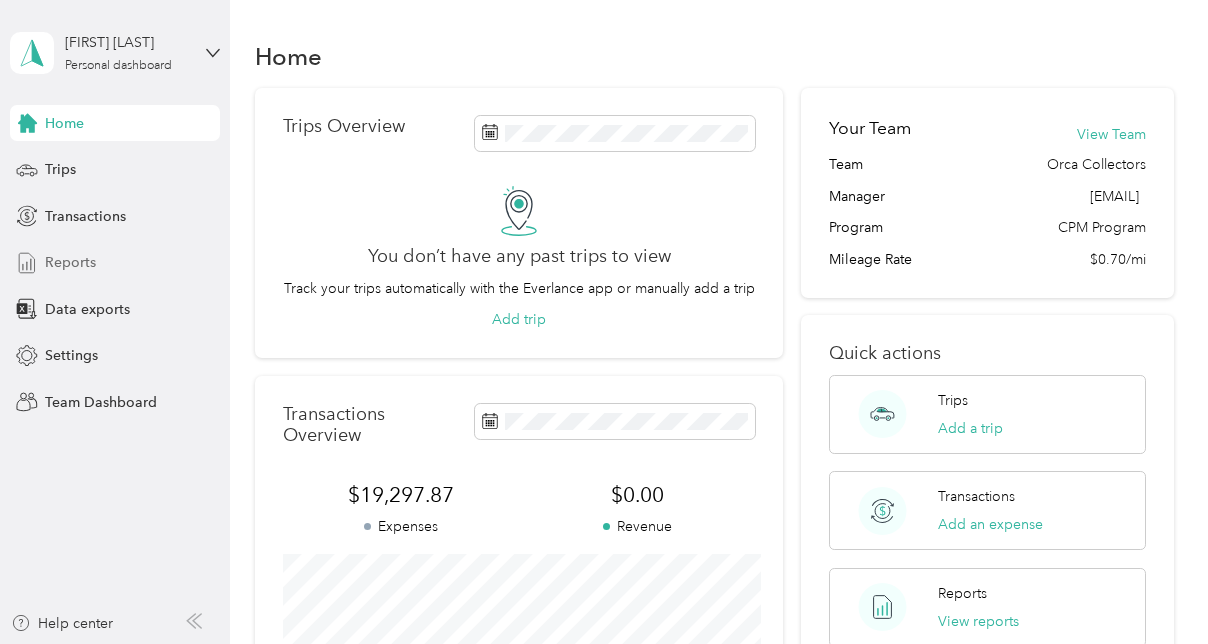 click on "Reports" at bounding box center (70, 262) 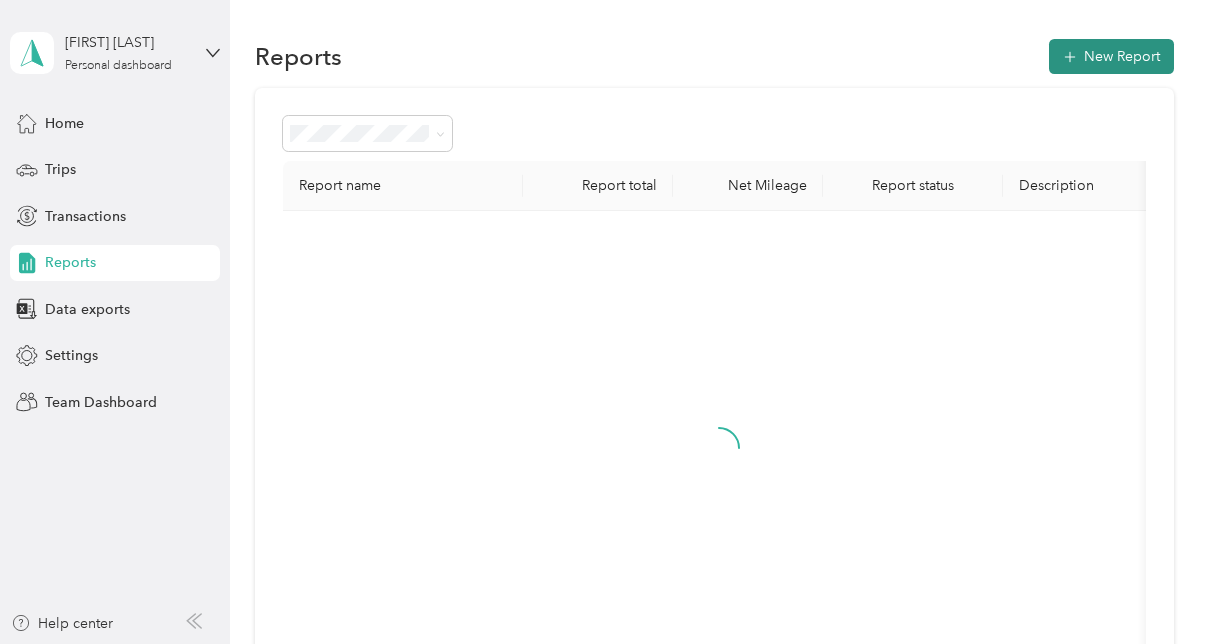 click on "New Report" at bounding box center [1111, 56] 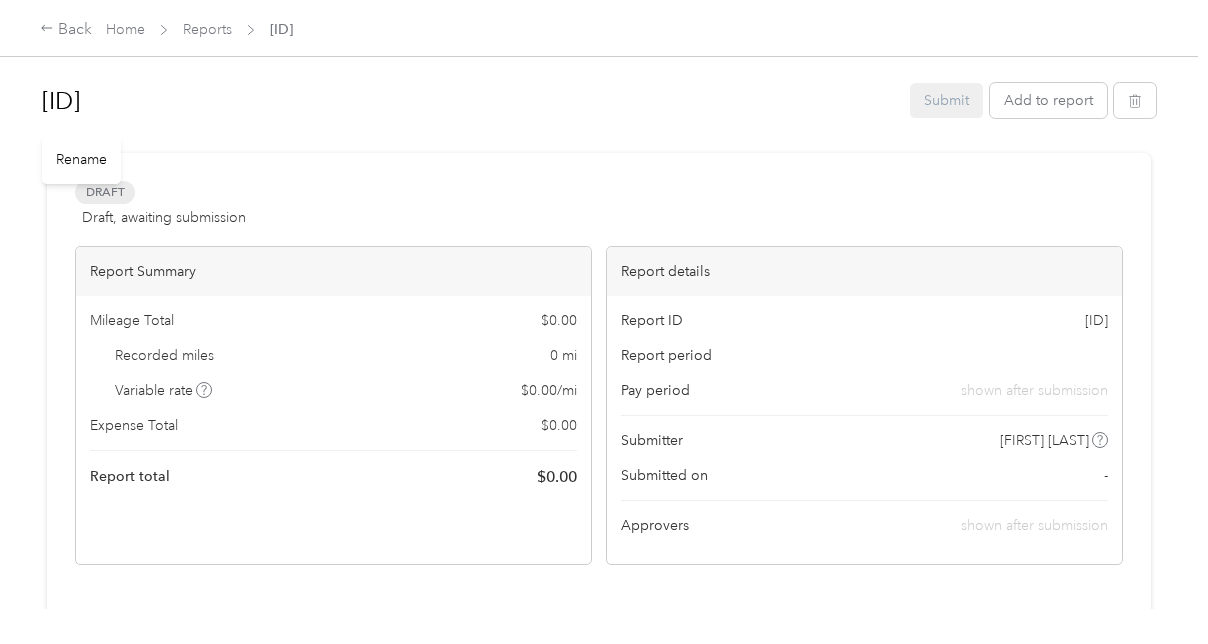 click on "[ID]" at bounding box center (469, 101) 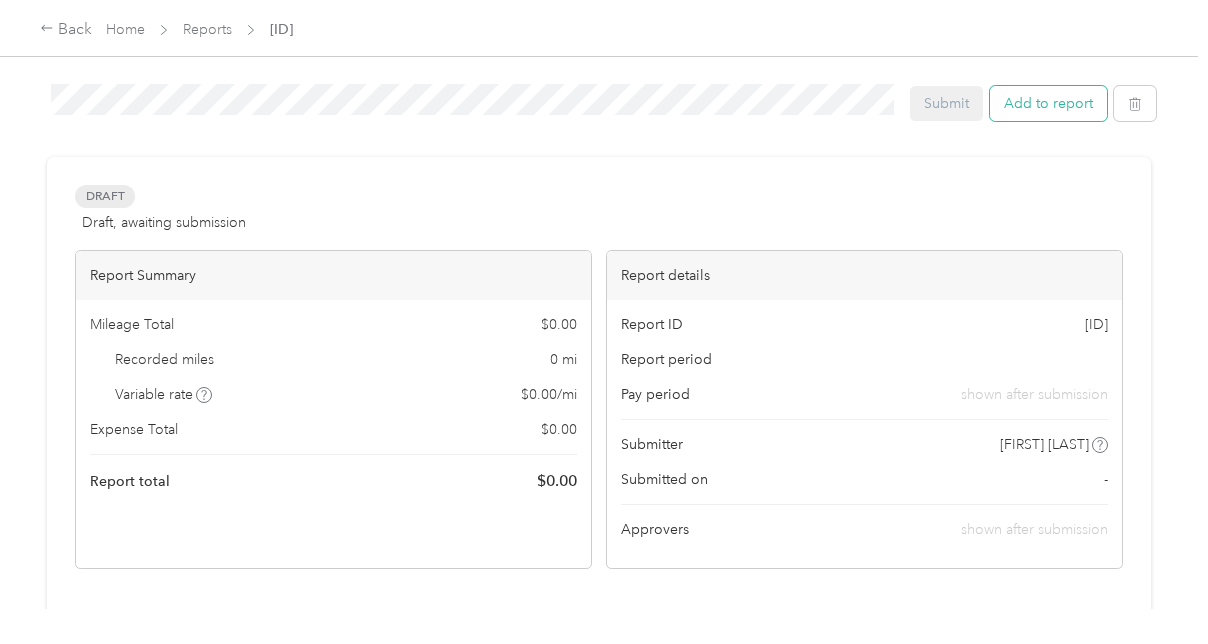 click on "Add to report" at bounding box center [1048, 103] 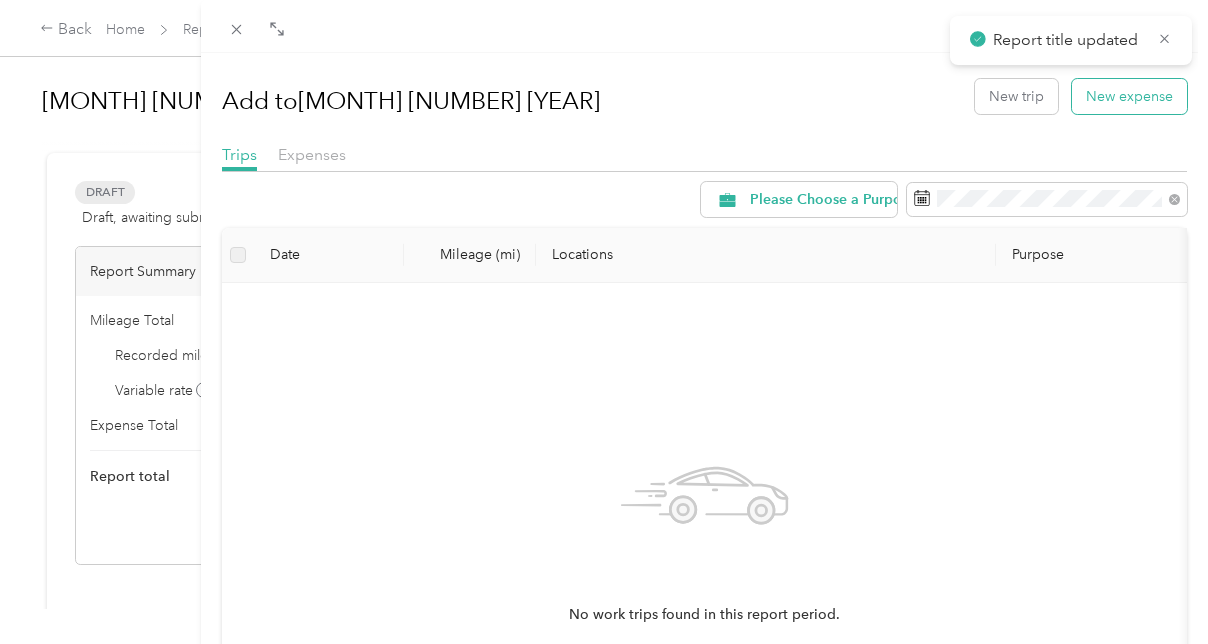 click on "New expense" at bounding box center [1129, 96] 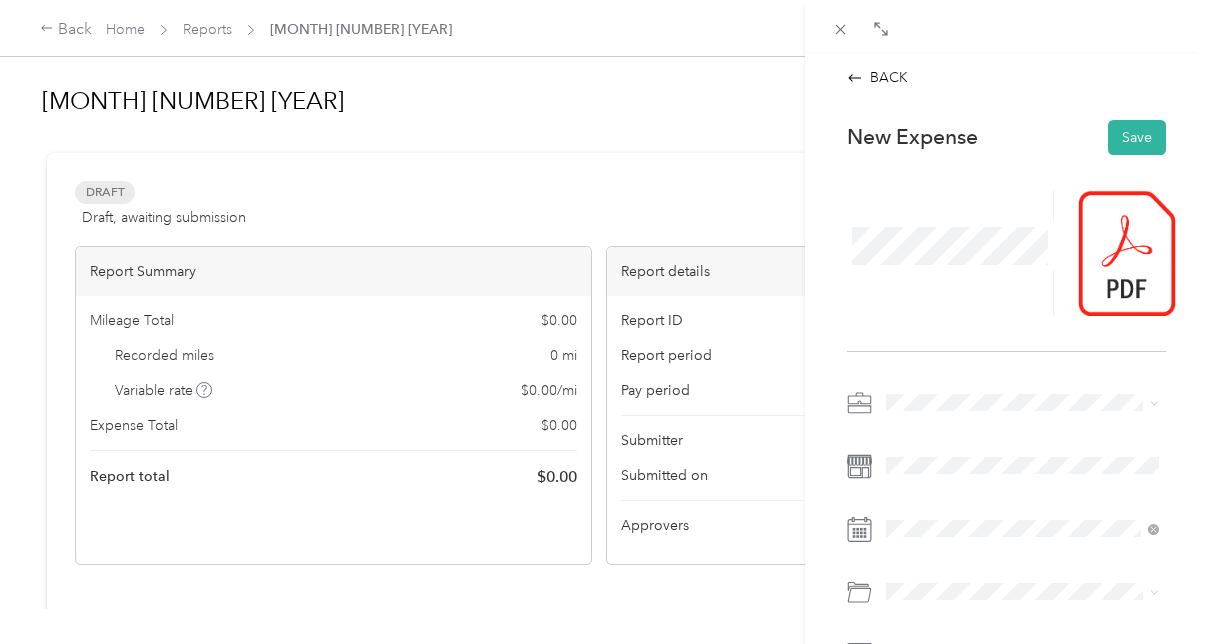drag, startPoint x: 952, startPoint y: 265, endPoint x: 953, endPoint y: 277, distance: 12.0415945 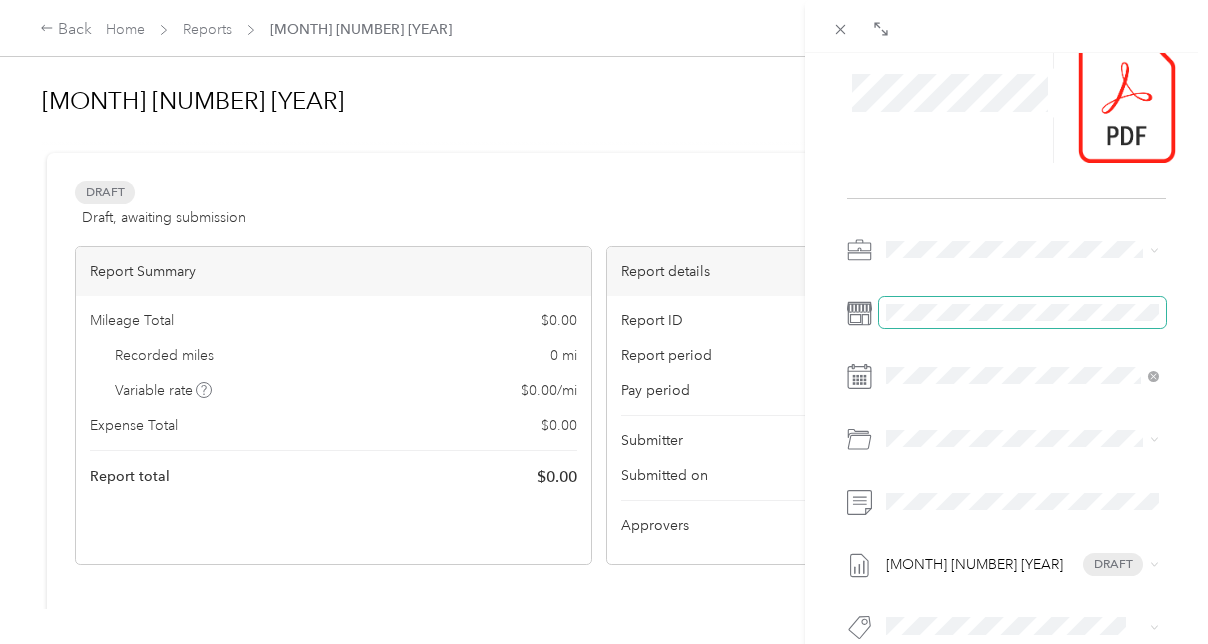 scroll, scrollTop: 162, scrollLeft: 0, axis: vertical 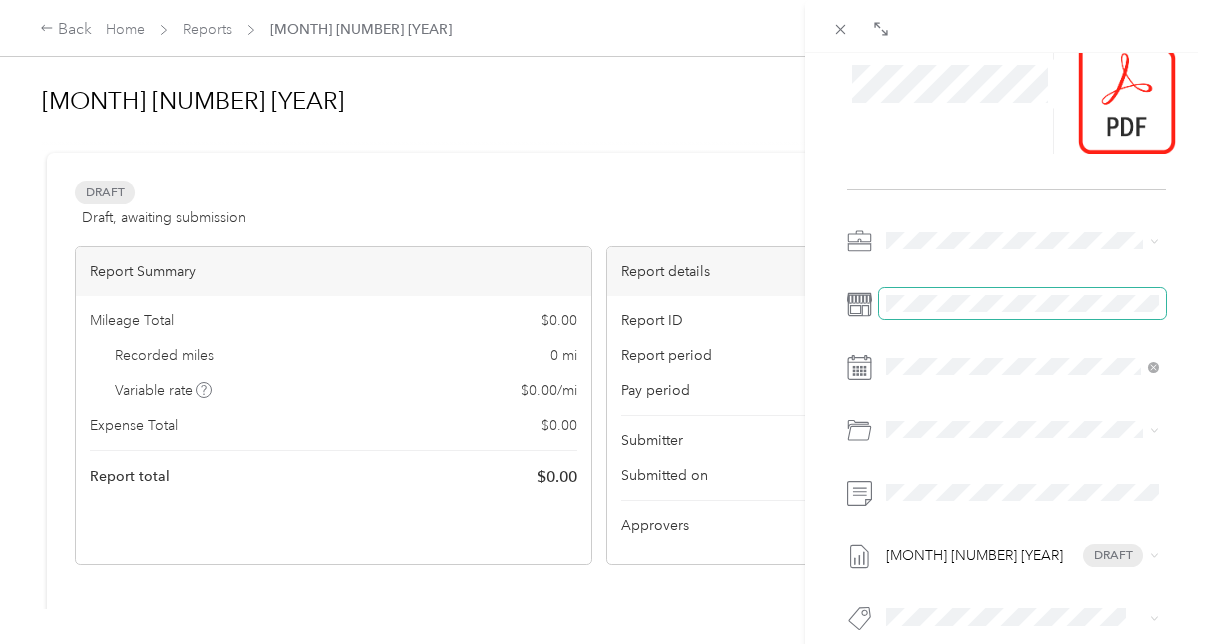click at bounding box center (1022, 304) 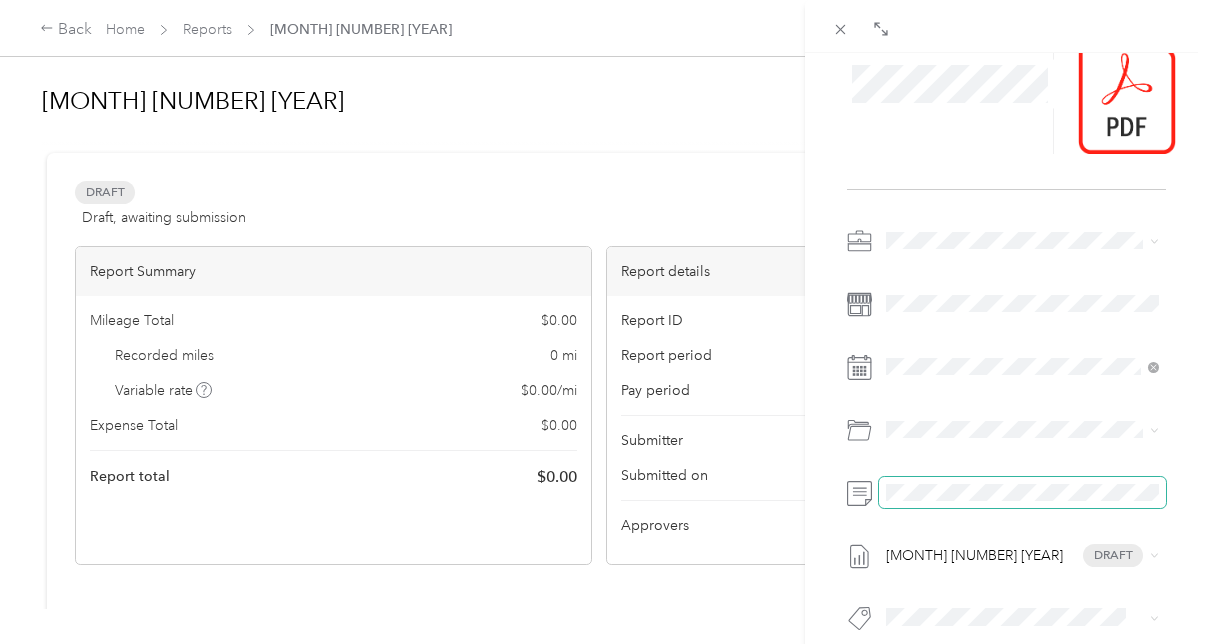 scroll, scrollTop: 0, scrollLeft: 0, axis: both 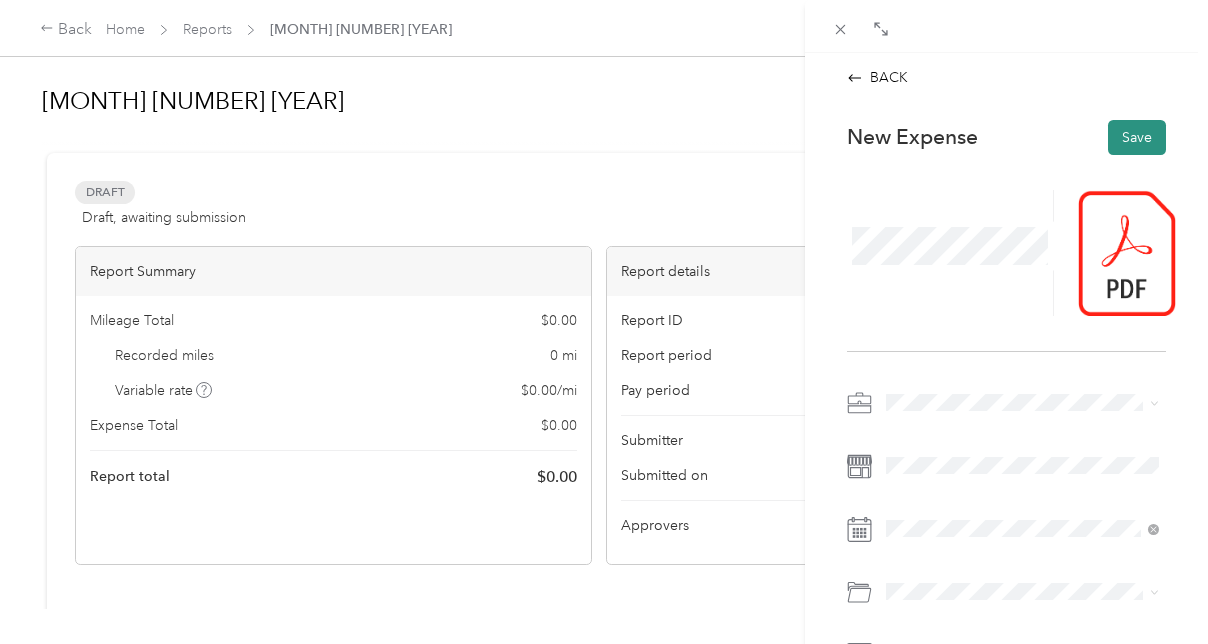 click on "Save" at bounding box center [1137, 137] 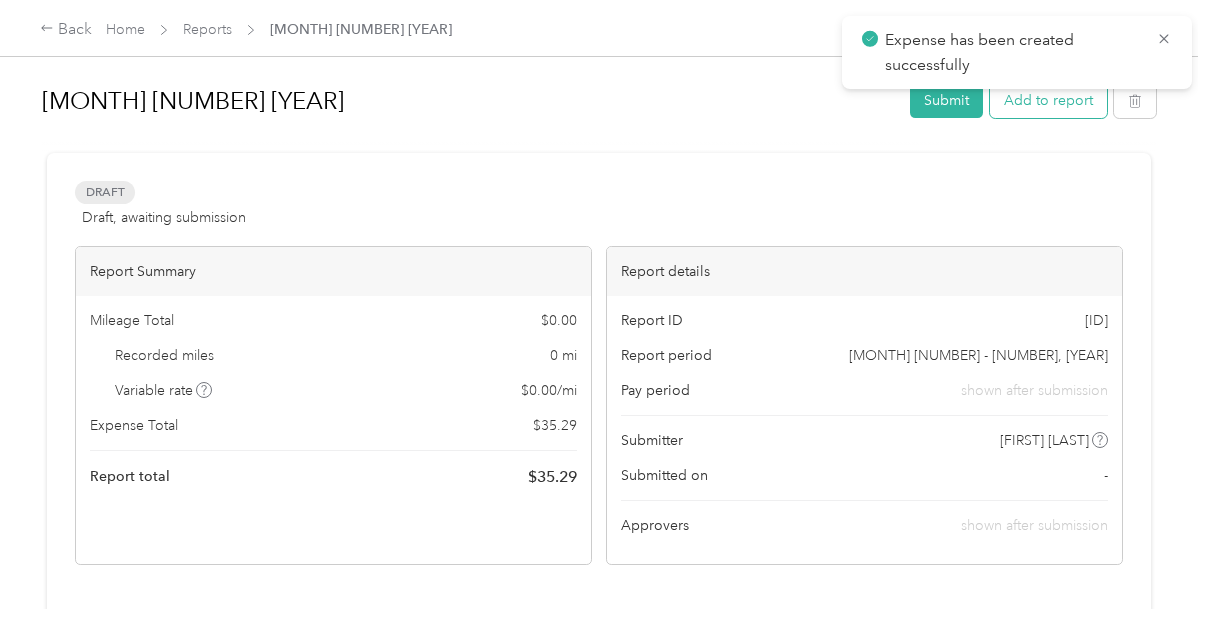 click on "Add to report" at bounding box center (1048, 100) 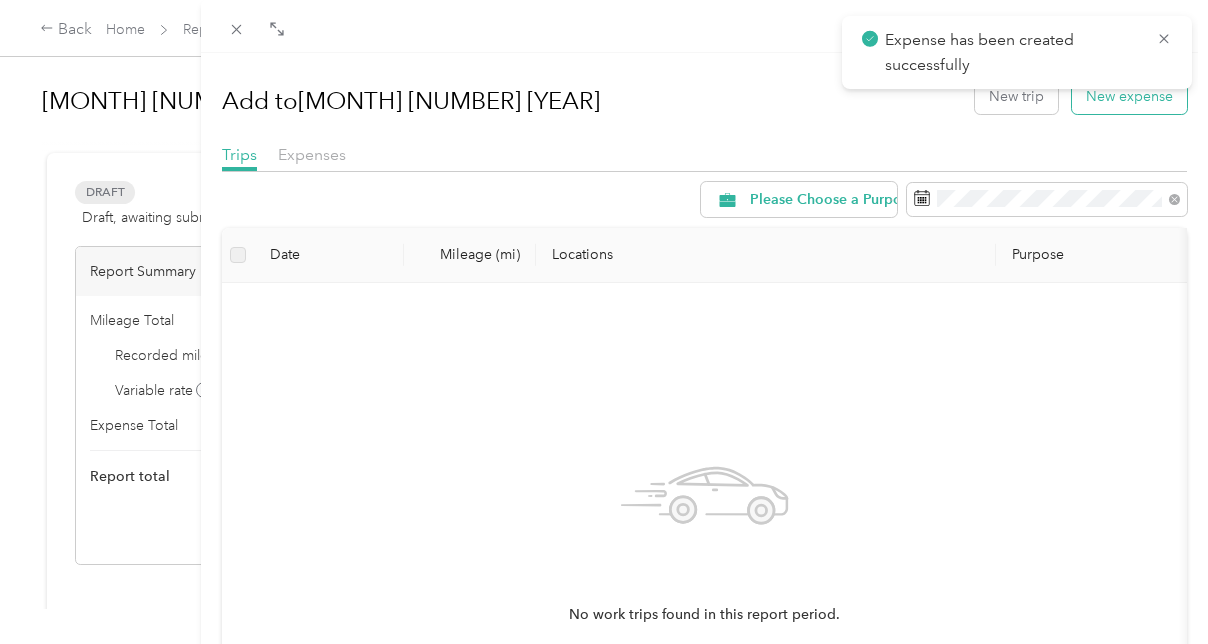 click on "New expense" at bounding box center (1129, 96) 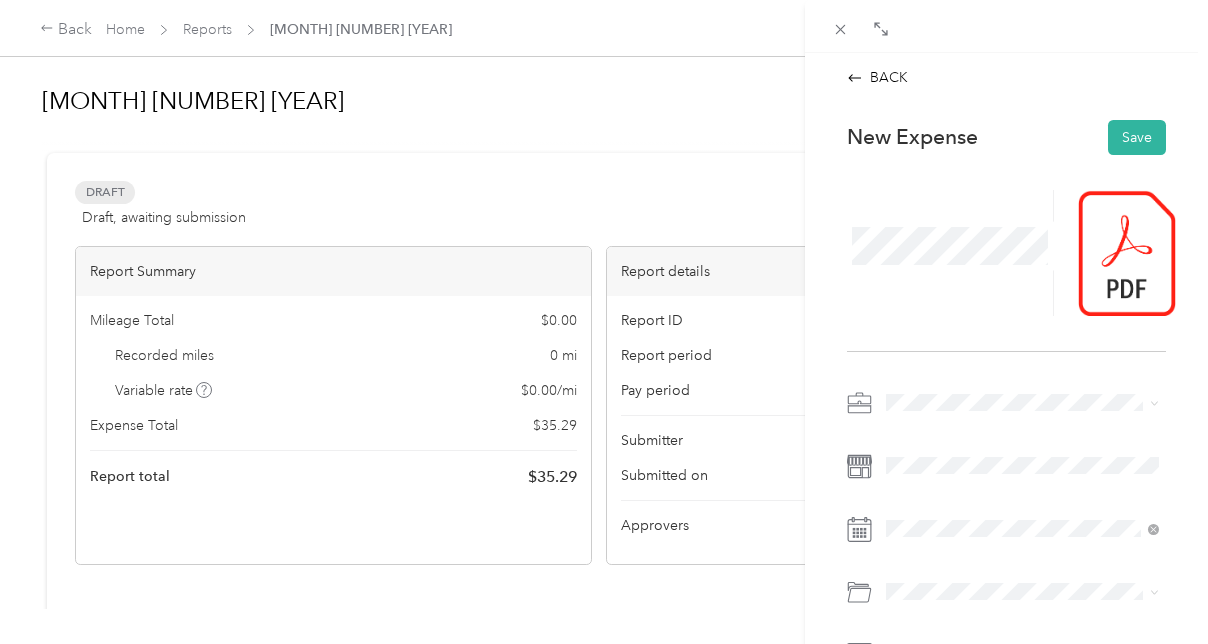 click on "Office Supplies" at bounding box center (941, 258) 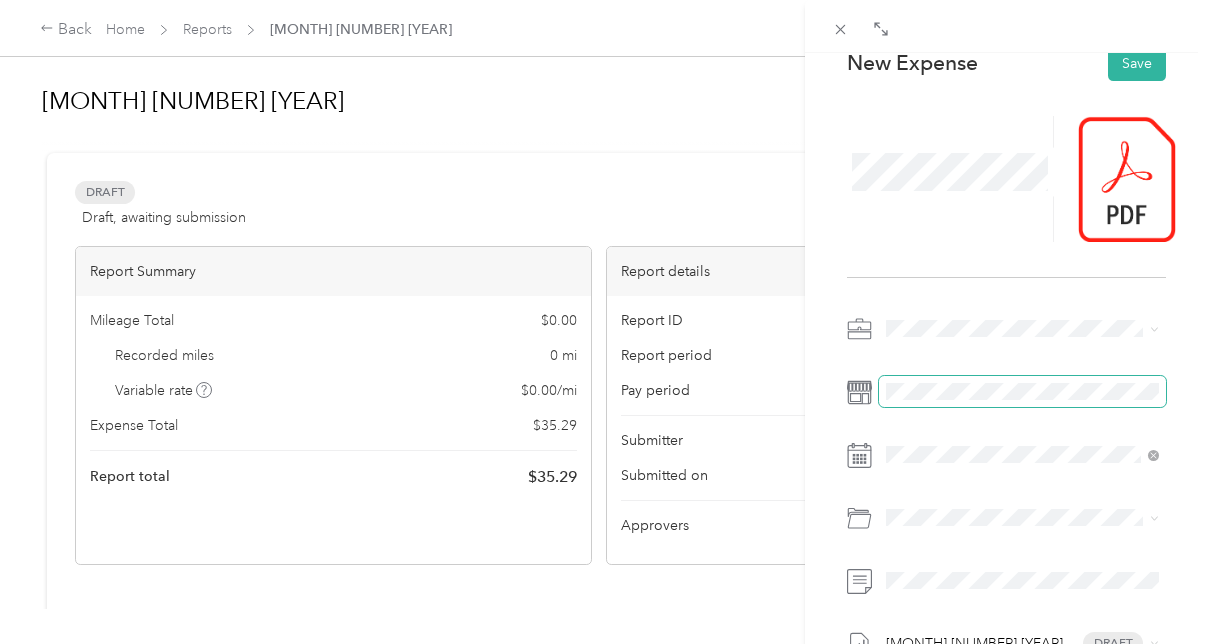 scroll, scrollTop: 149, scrollLeft: 0, axis: vertical 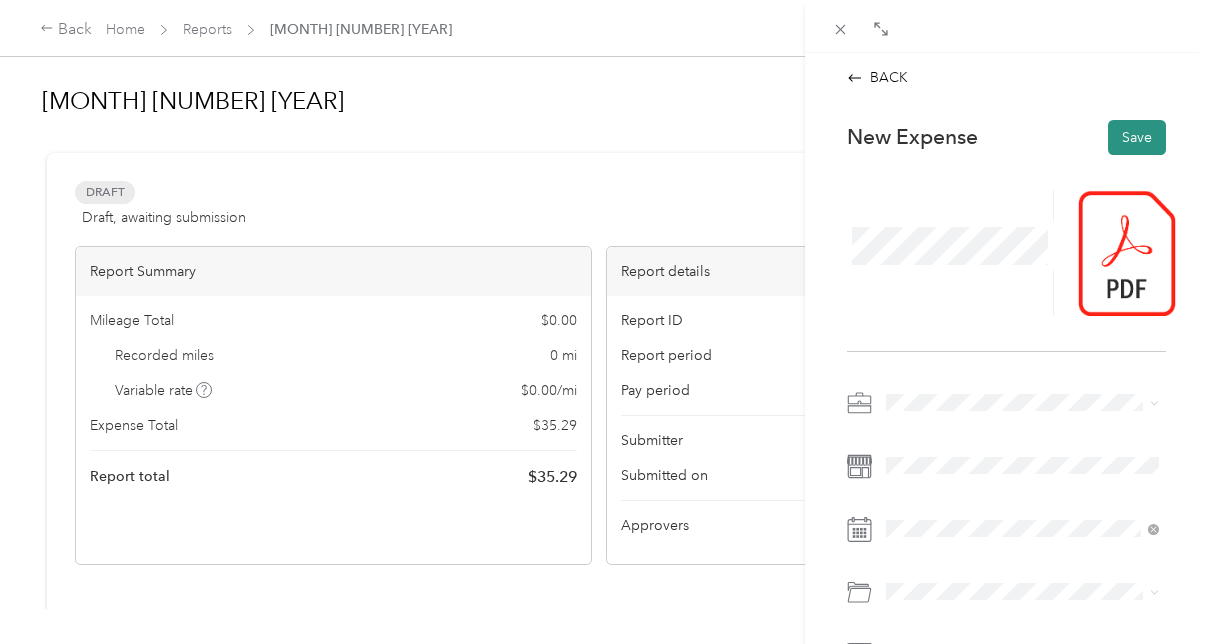 drag, startPoint x: 1137, startPoint y: 132, endPoint x: 1115, endPoint y: 130, distance: 22.090721 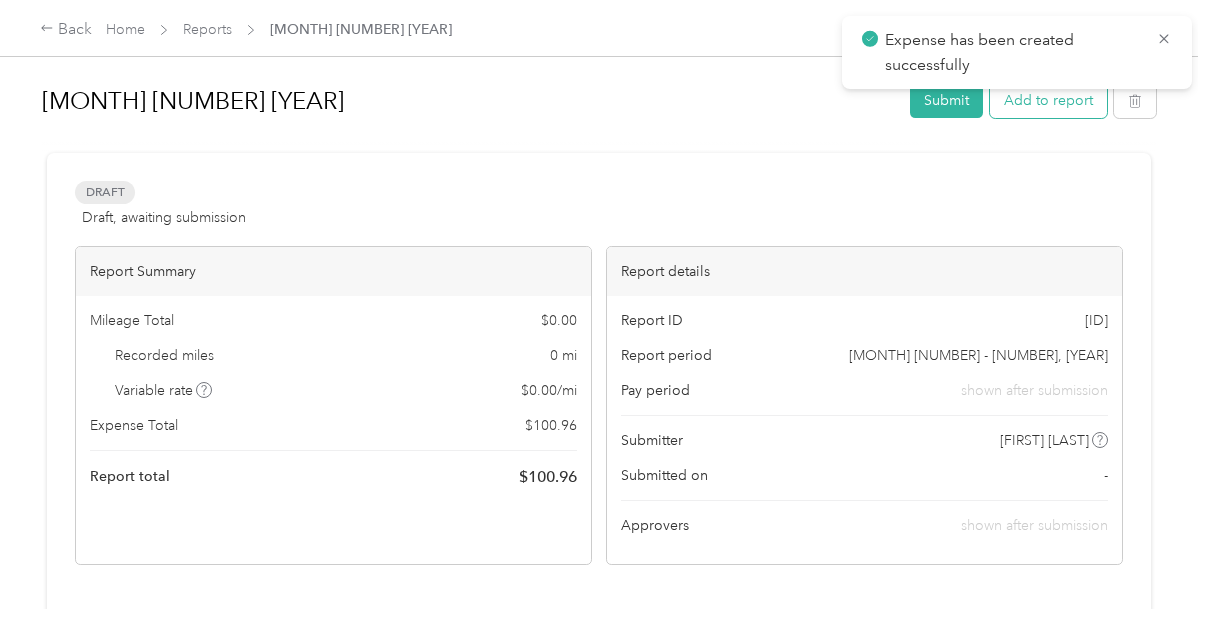 click on "Add to report" at bounding box center [1048, 100] 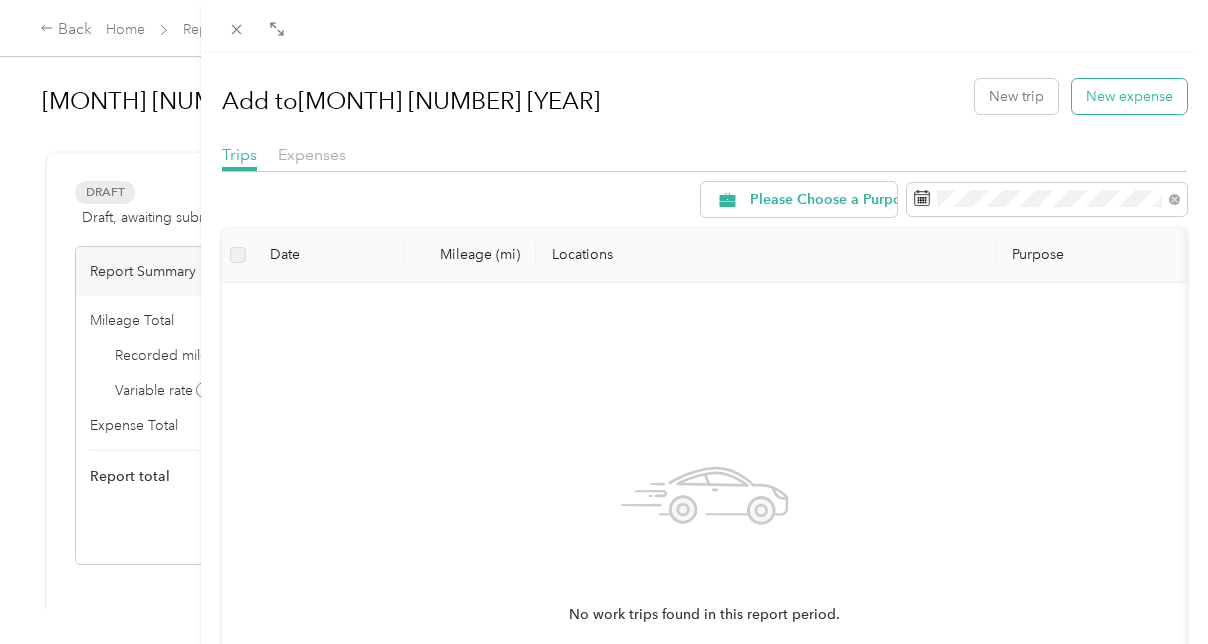 click on "New expense" at bounding box center (1129, 96) 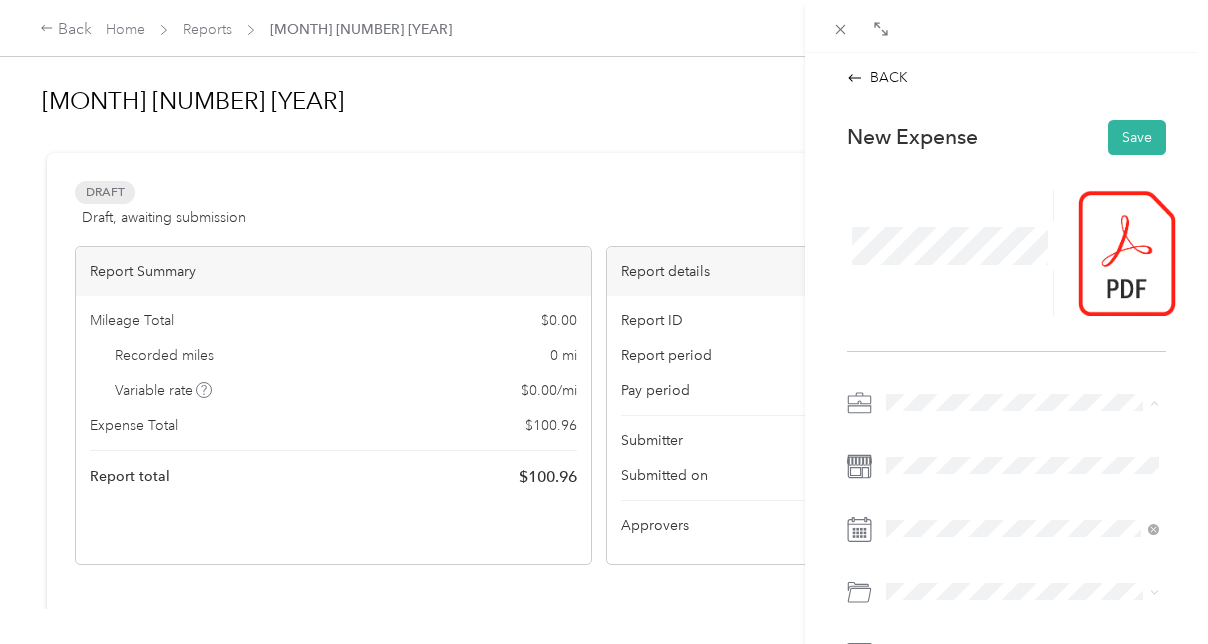 click on "Office Supplies" at bounding box center [941, 262] 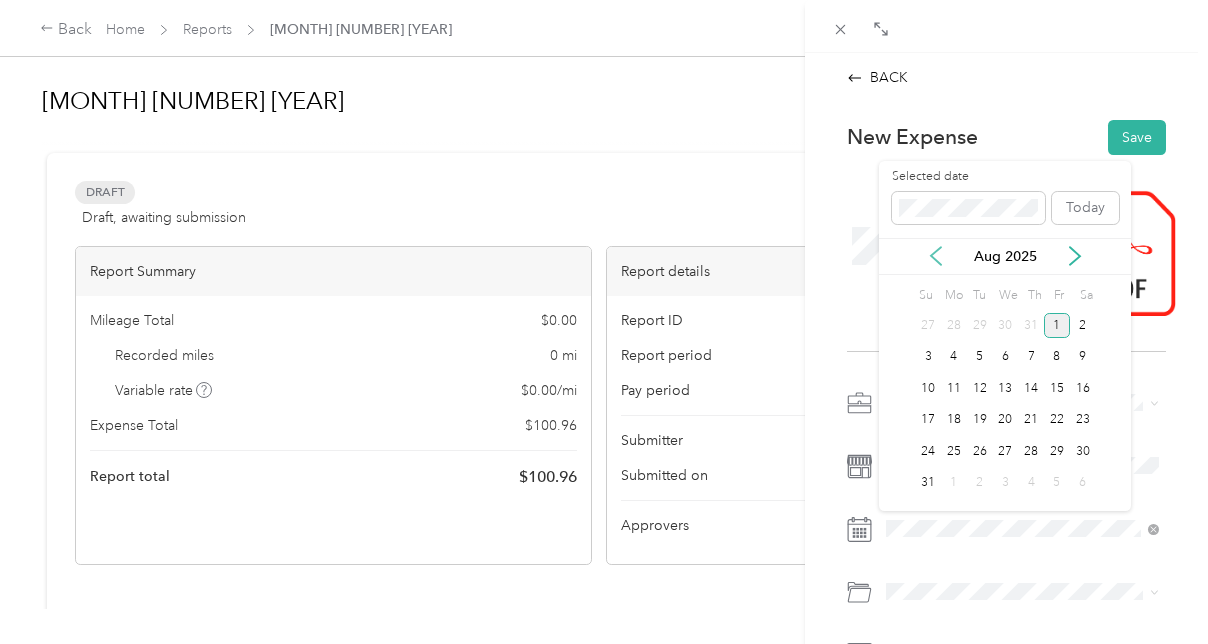 click 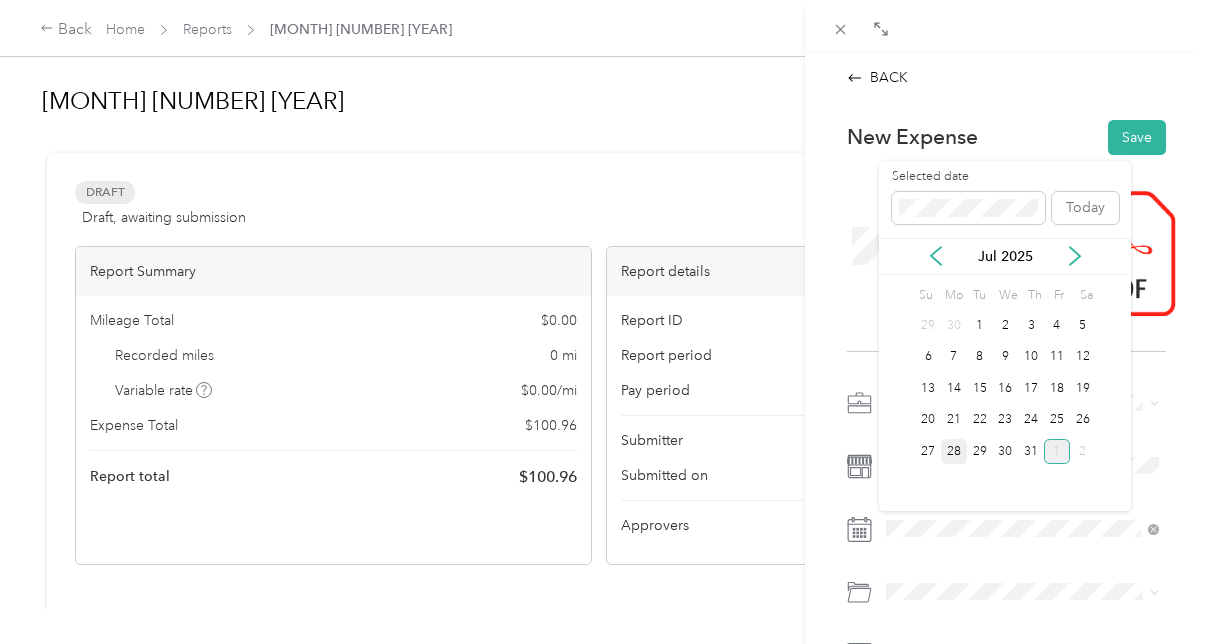 click on "28" at bounding box center [954, 451] 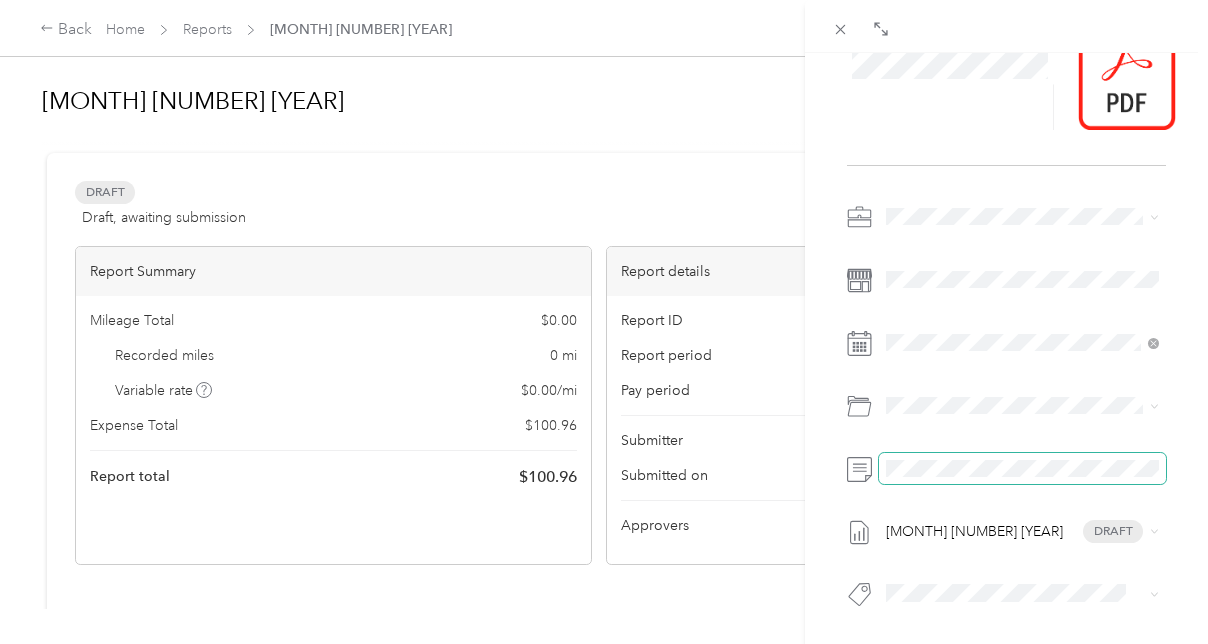 scroll, scrollTop: 0, scrollLeft: 0, axis: both 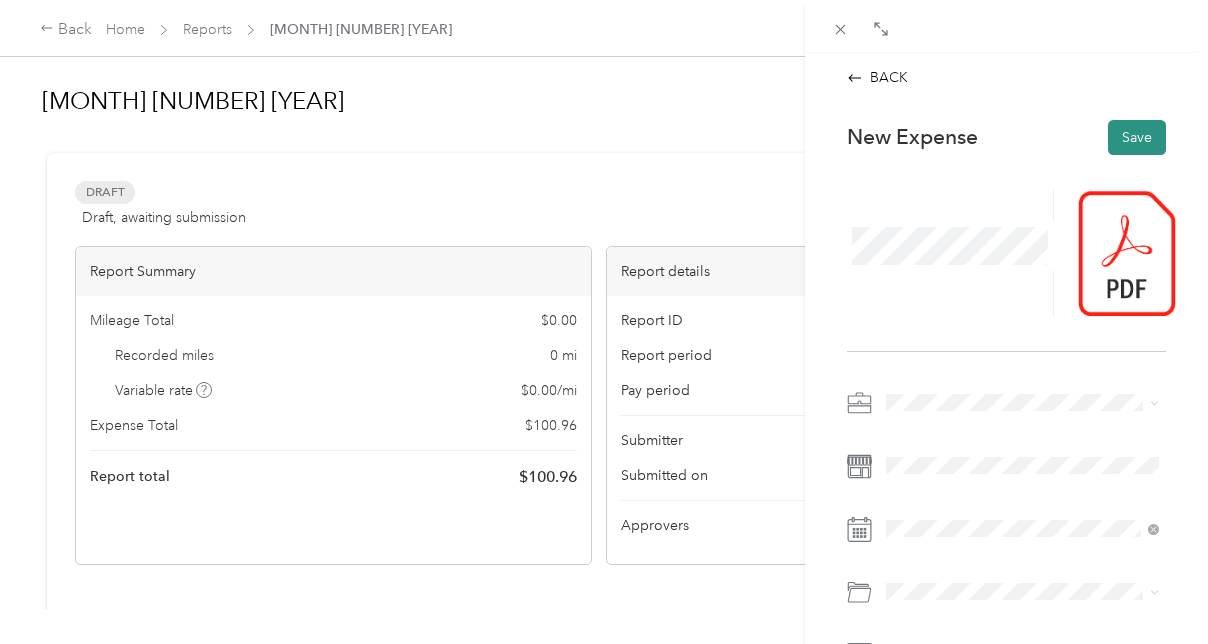 click on "Save" at bounding box center [1137, 137] 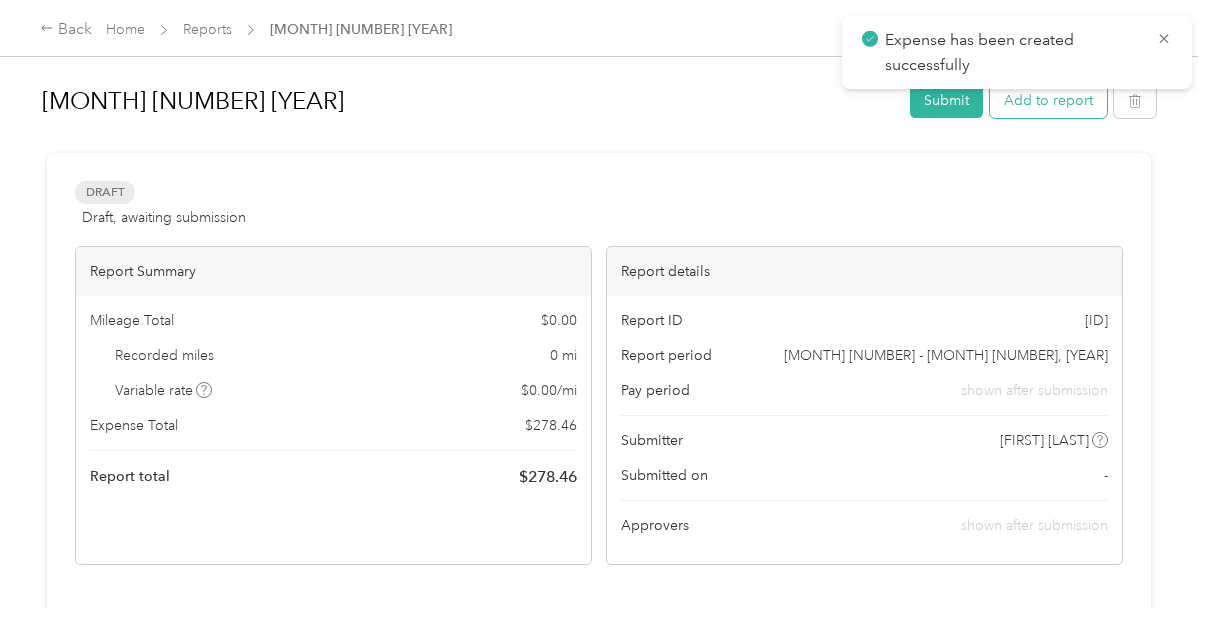 click on "Add to report" at bounding box center (1048, 100) 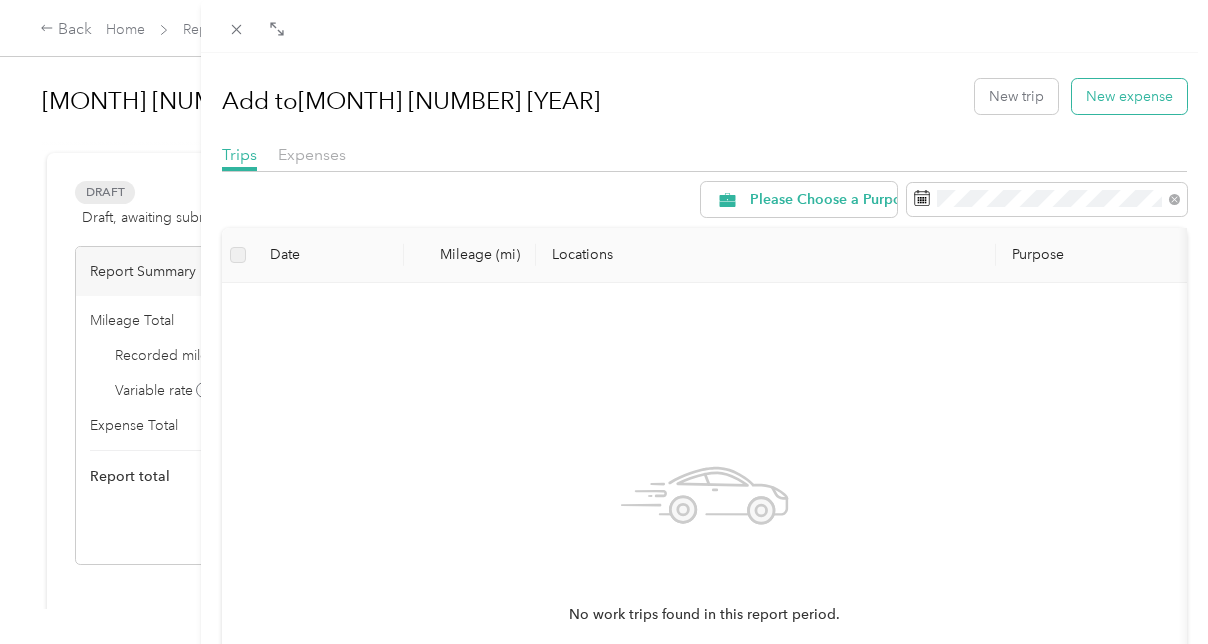 click on "New expense" at bounding box center [1129, 96] 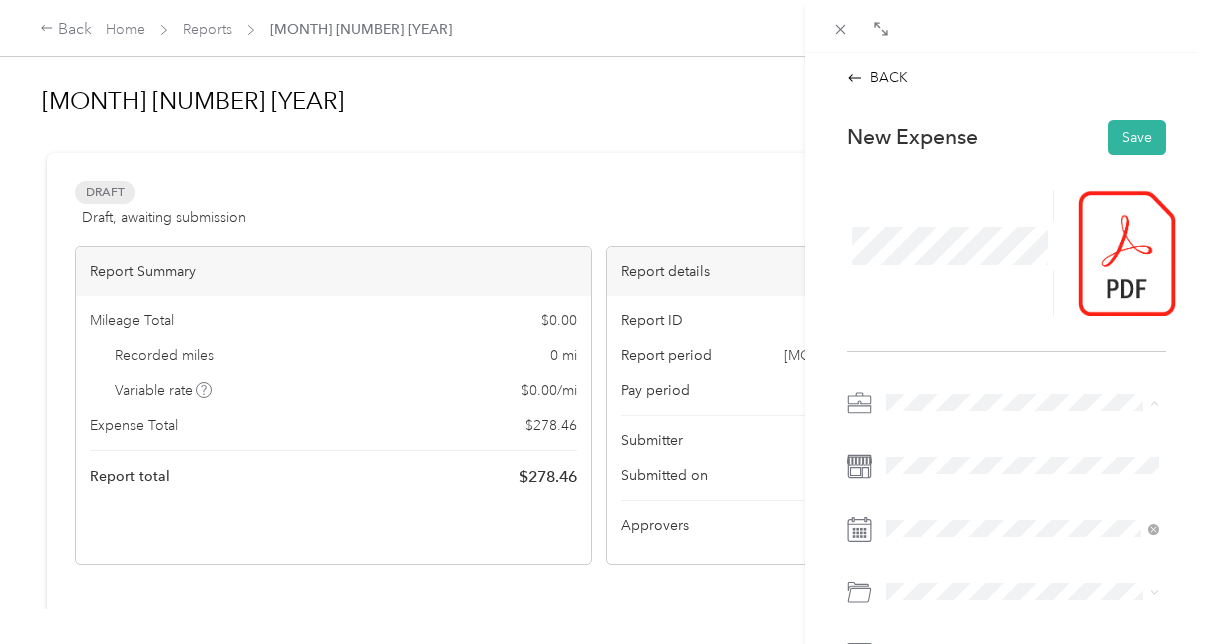 click on "Business Meals" at bounding box center (1022, 367) 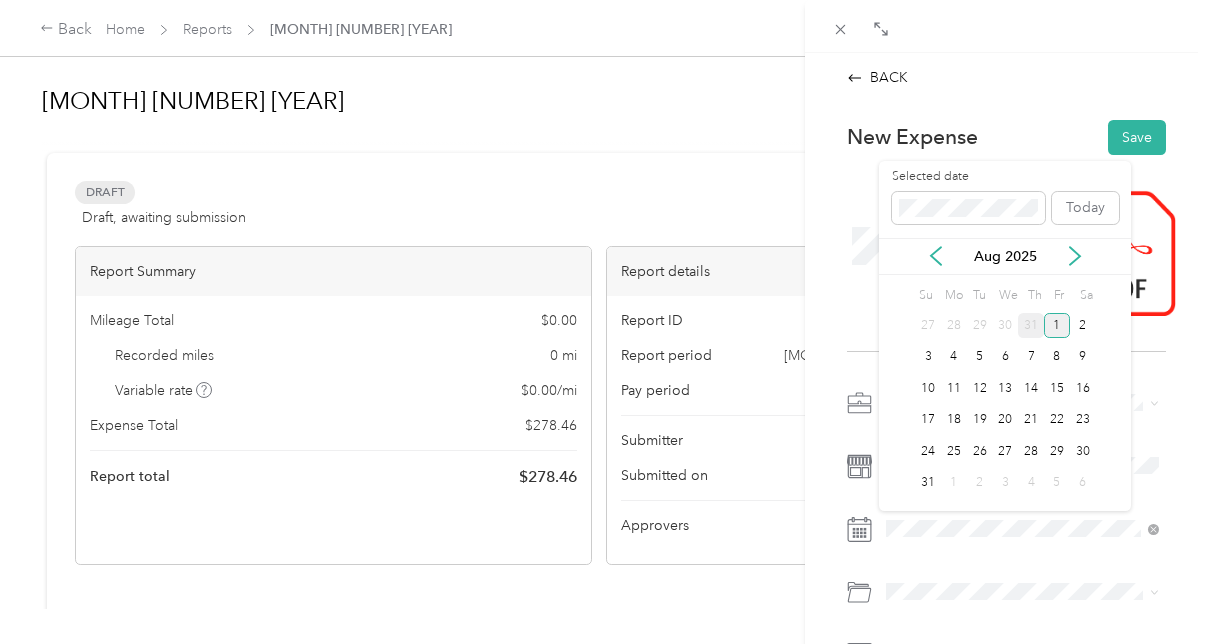 click on "31" at bounding box center [1031, 325] 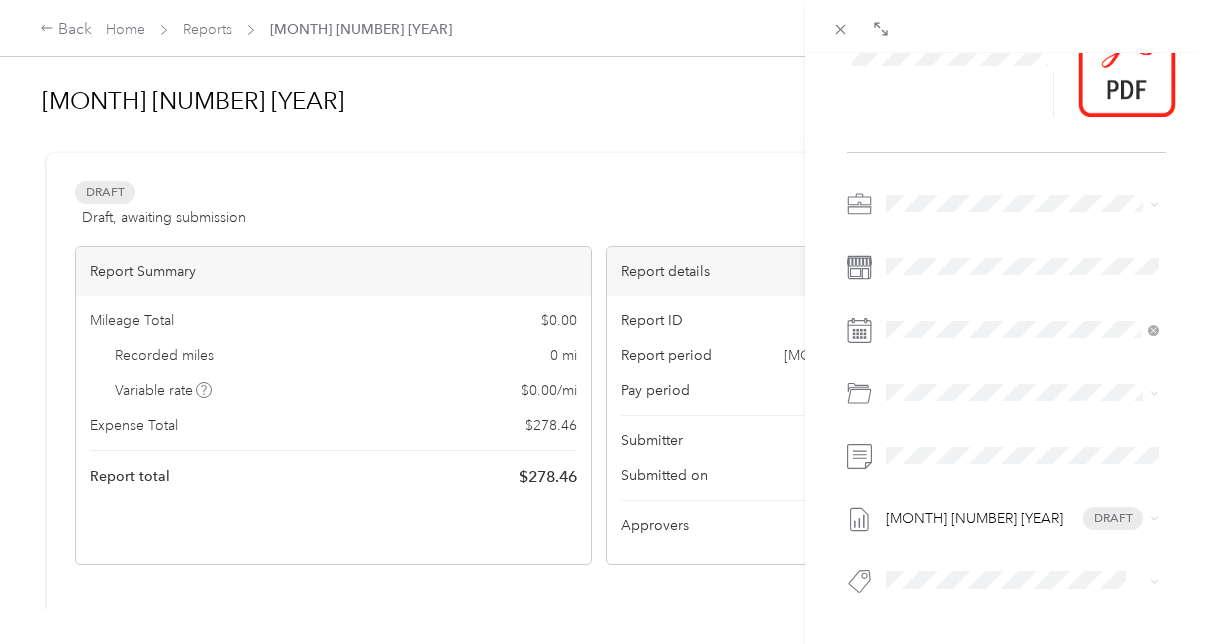 scroll, scrollTop: 208, scrollLeft: 0, axis: vertical 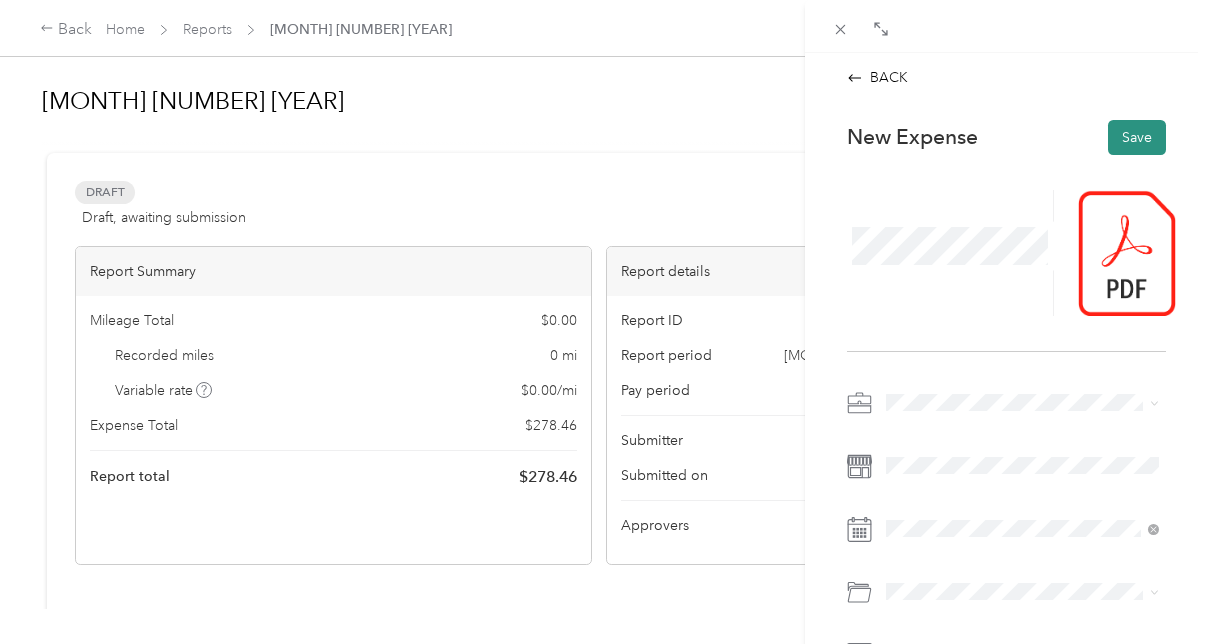 drag, startPoint x: 1131, startPoint y: 136, endPoint x: 1117, endPoint y: 142, distance: 15.231546 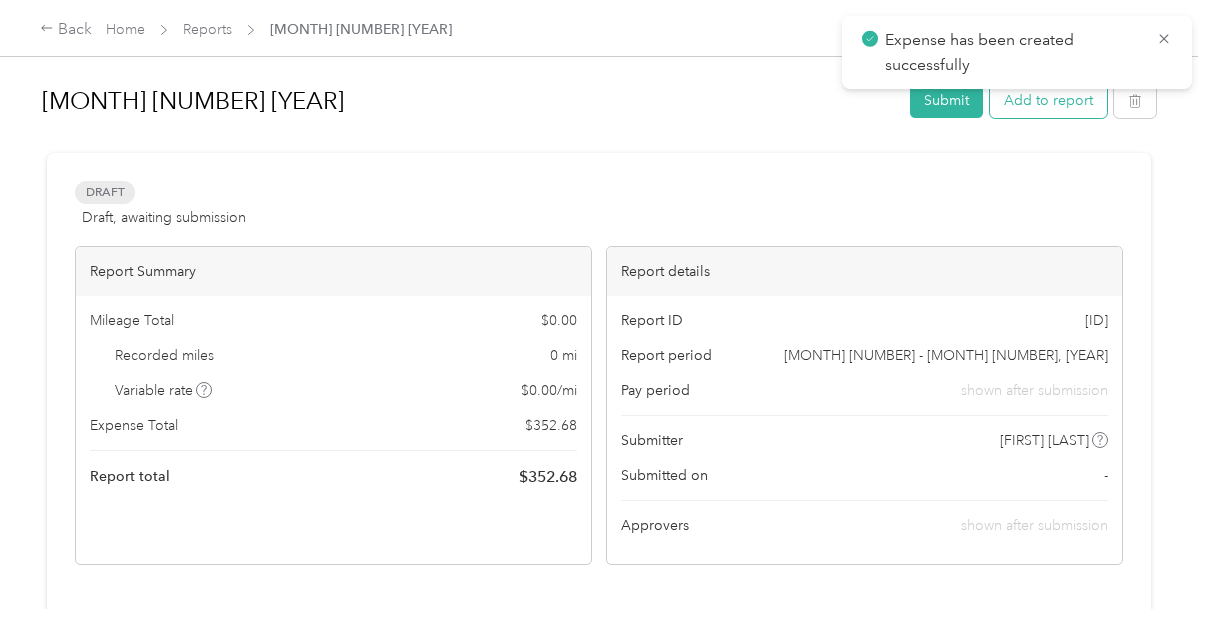 click on "Add to report" at bounding box center (1048, 100) 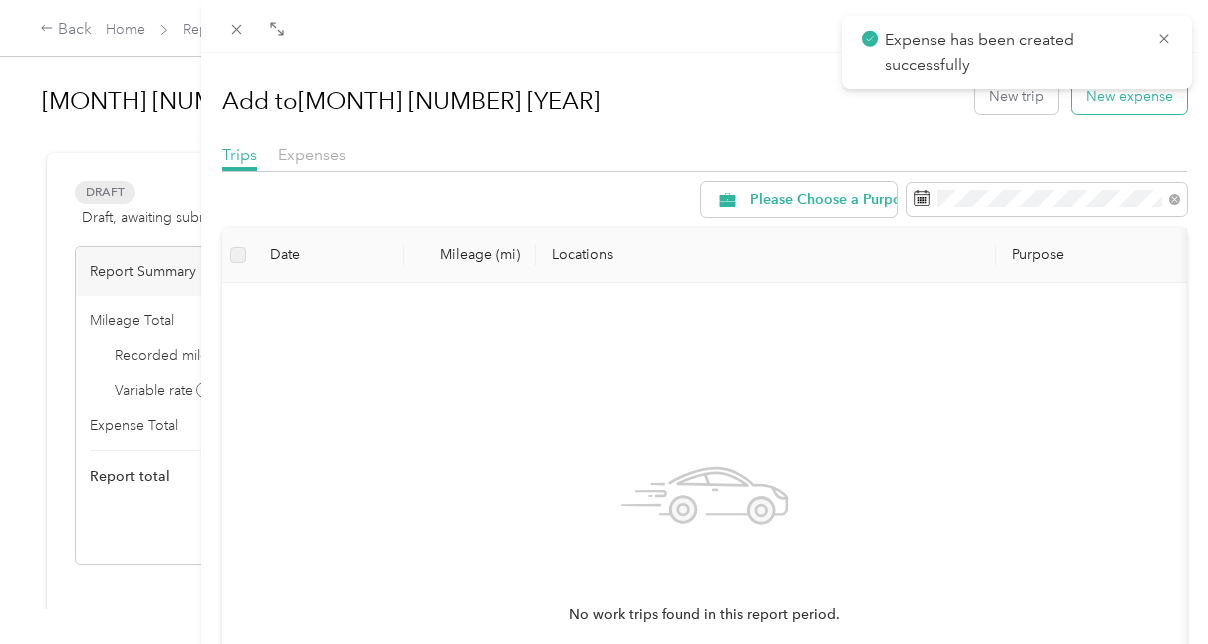 click on "New expense" at bounding box center [1129, 96] 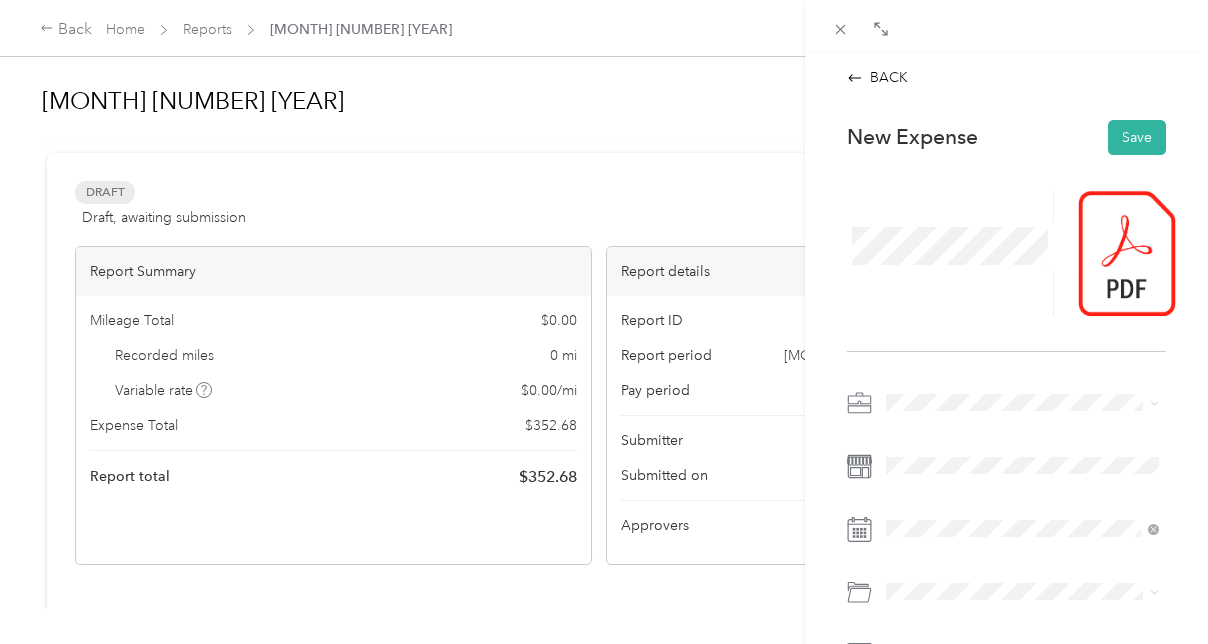 click on "Business Meals" at bounding box center (1022, 365) 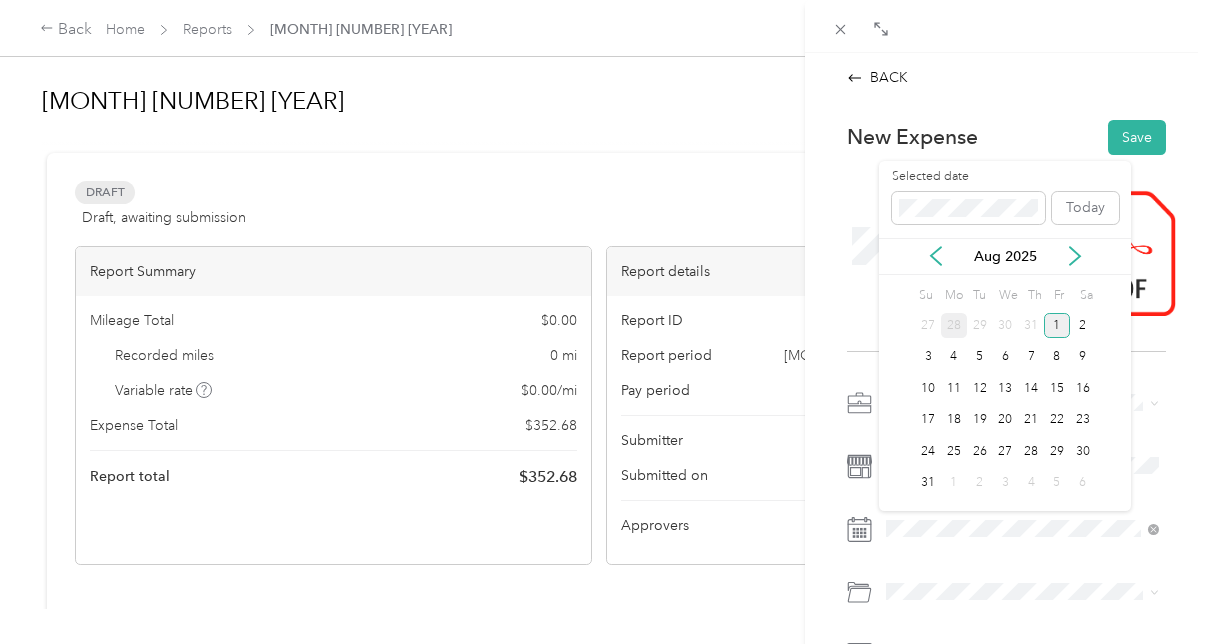 click on "28" at bounding box center (954, 325) 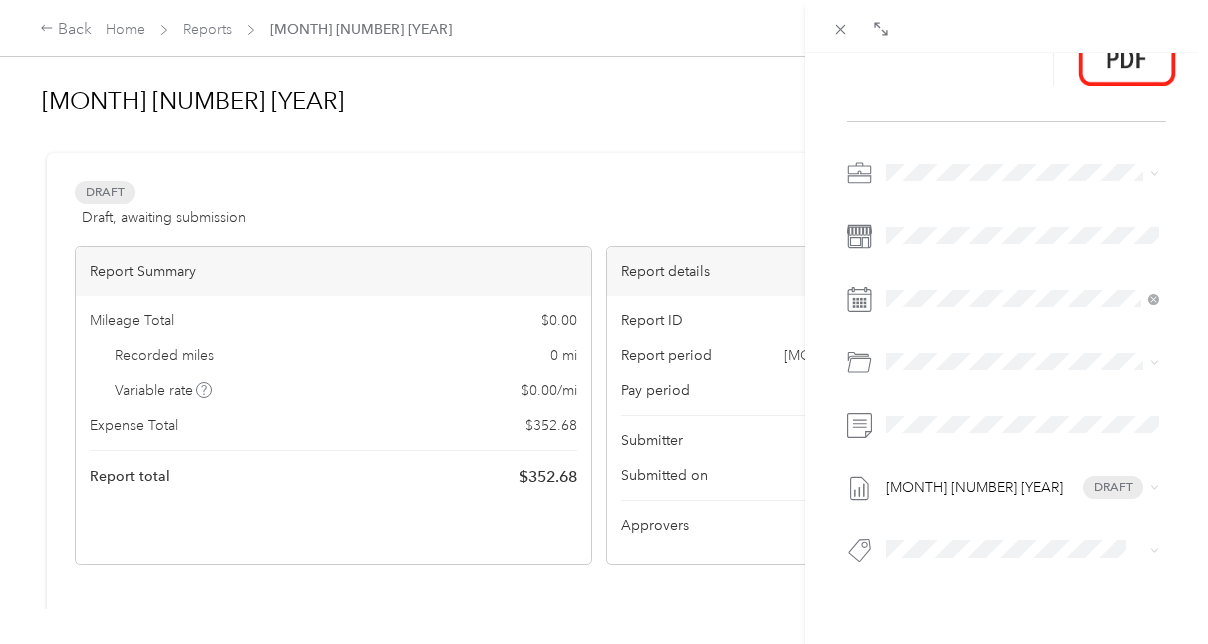 scroll, scrollTop: 244, scrollLeft: 0, axis: vertical 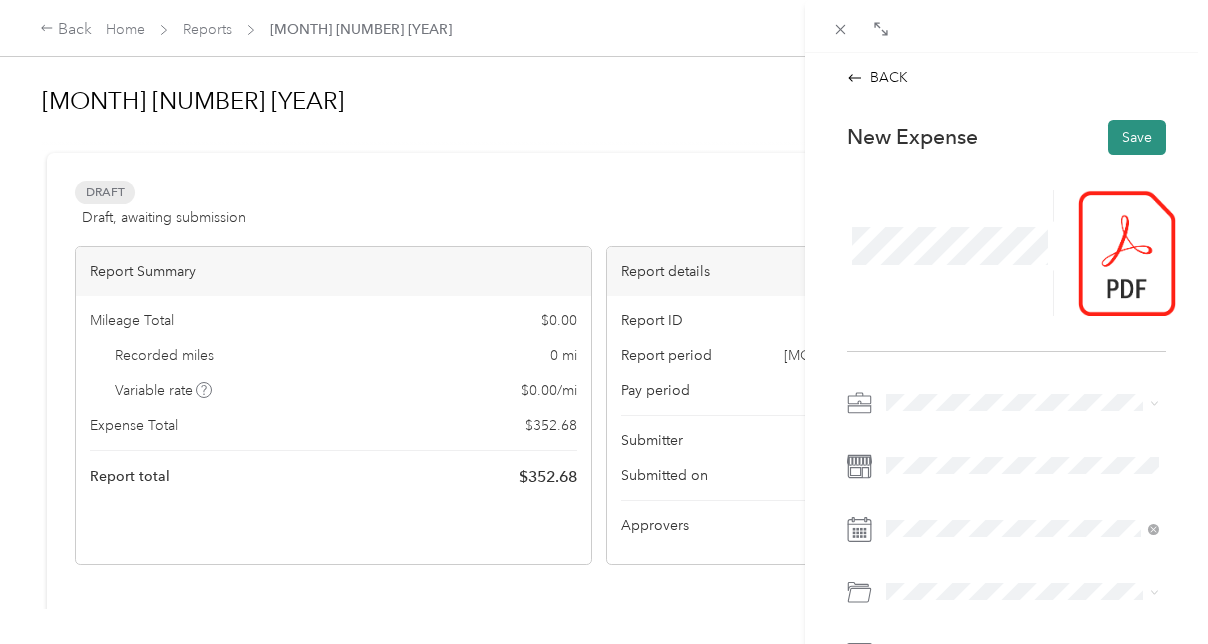 click on "Save" at bounding box center (1137, 137) 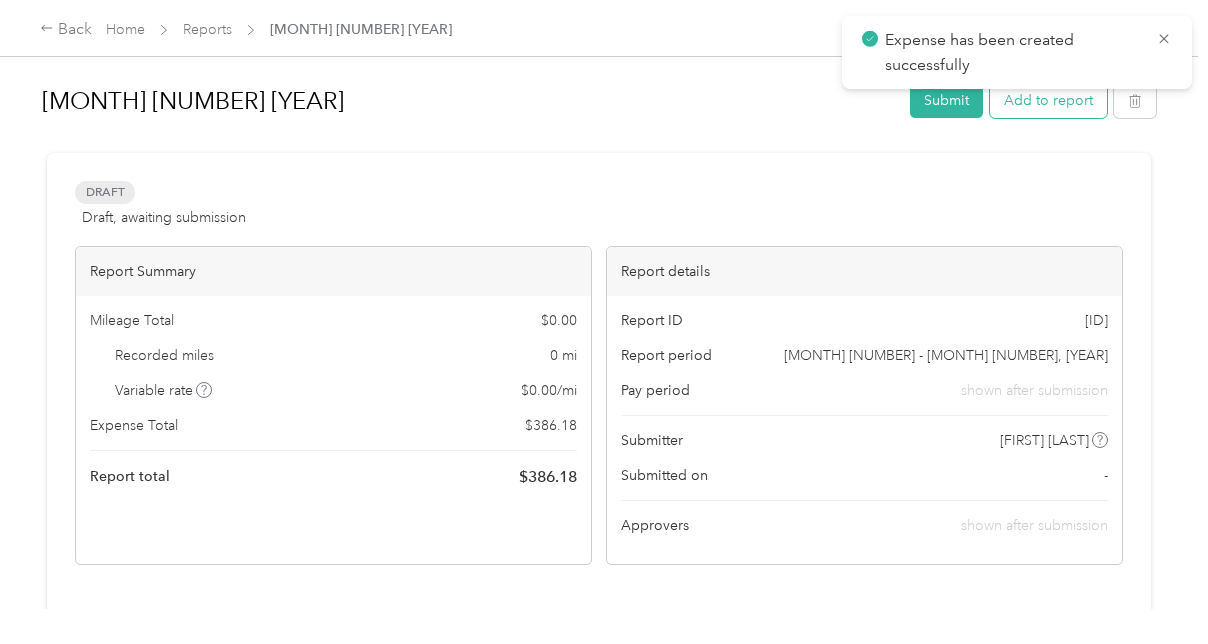 click on "Add to report" at bounding box center [1048, 100] 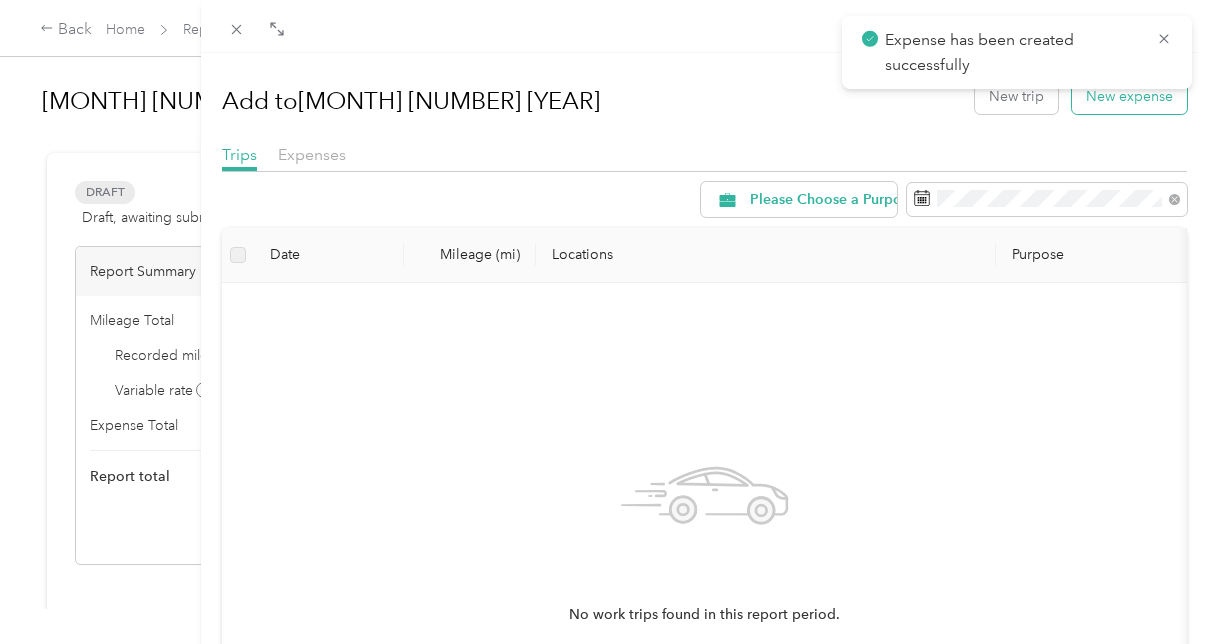 click on "New expense" at bounding box center (1129, 96) 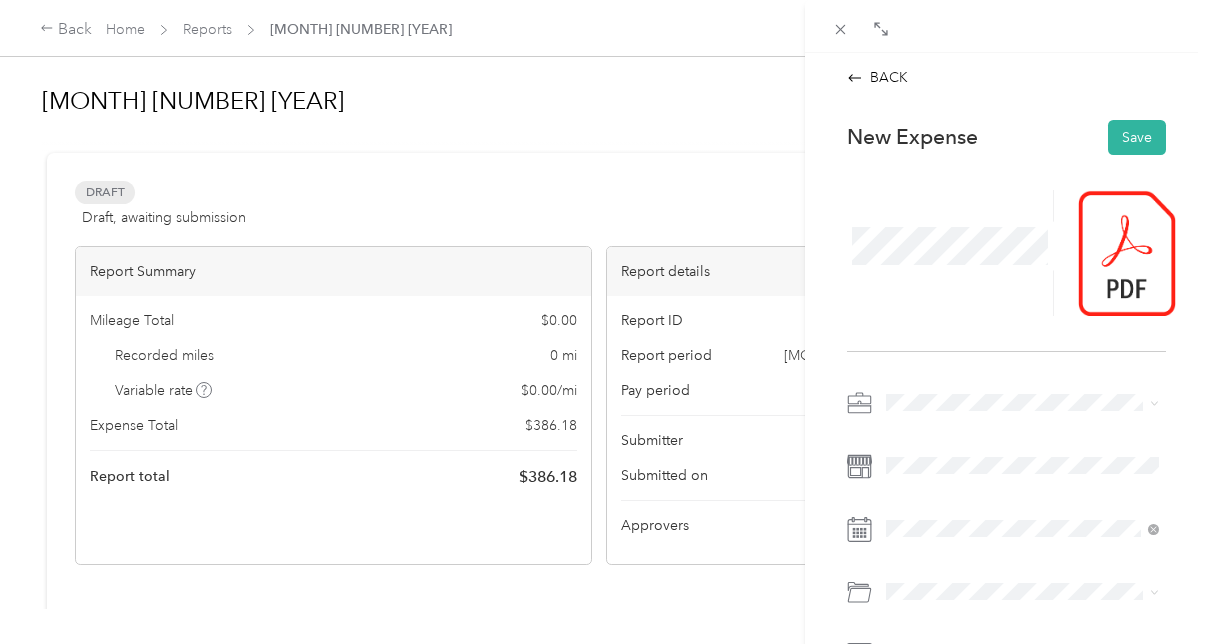 click on "Business Meals" at bounding box center (940, 366) 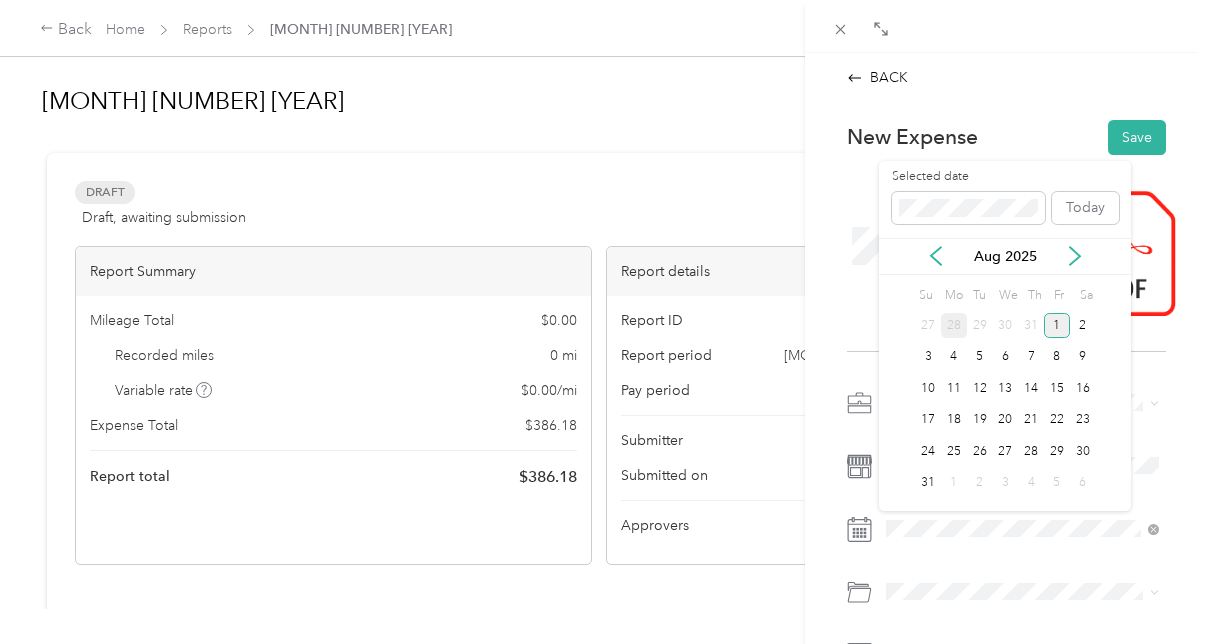 click on "28" at bounding box center (954, 325) 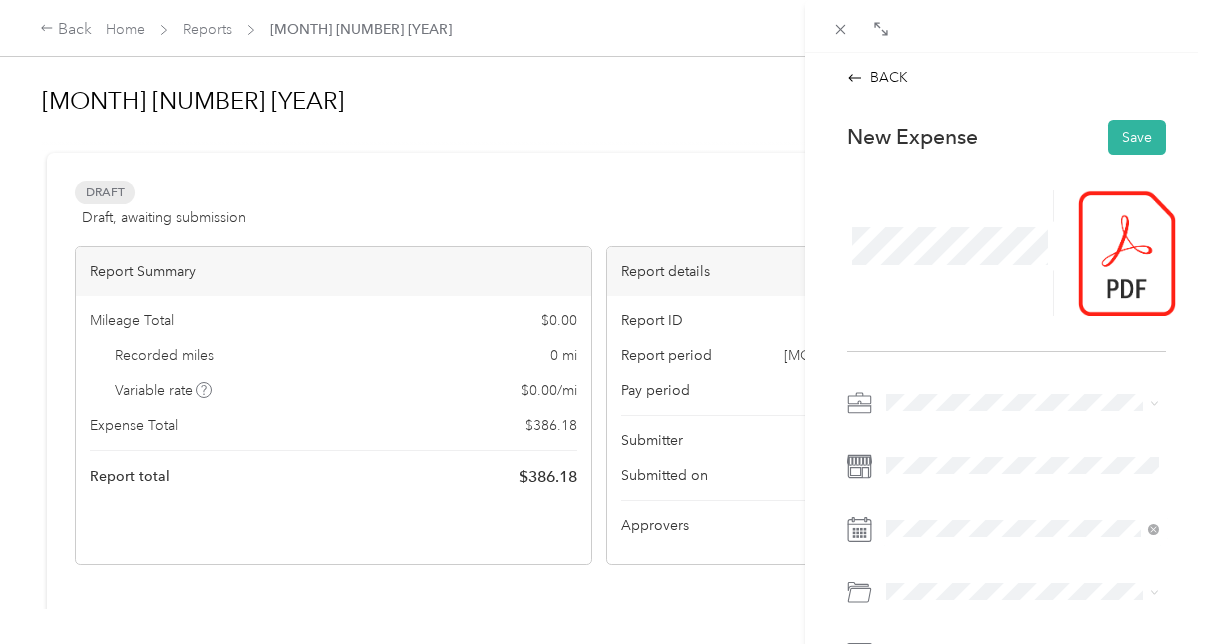 scroll, scrollTop: 285, scrollLeft: 0, axis: vertical 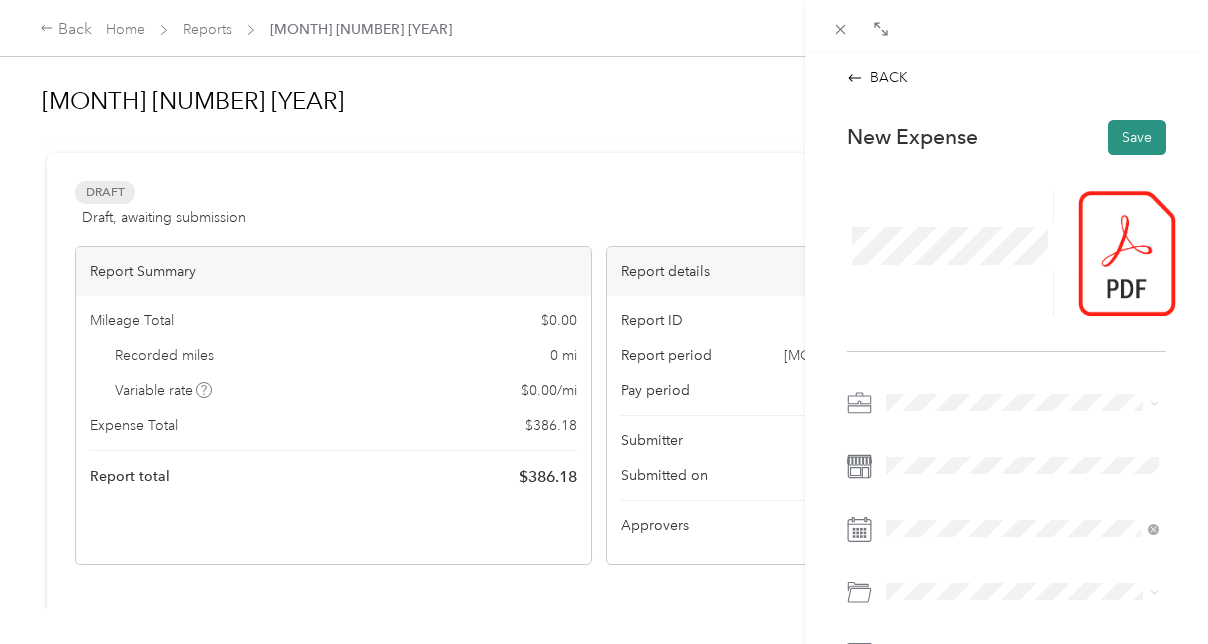 click on "Save" at bounding box center [1137, 137] 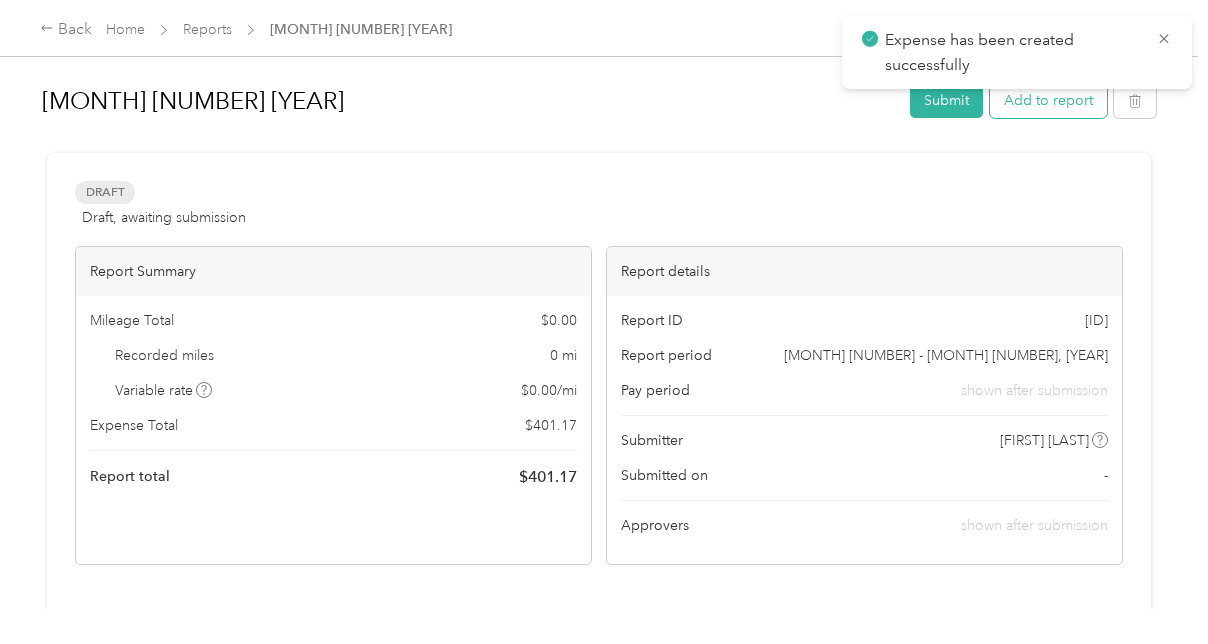 click on "Add to report" at bounding box center [1048, 100] 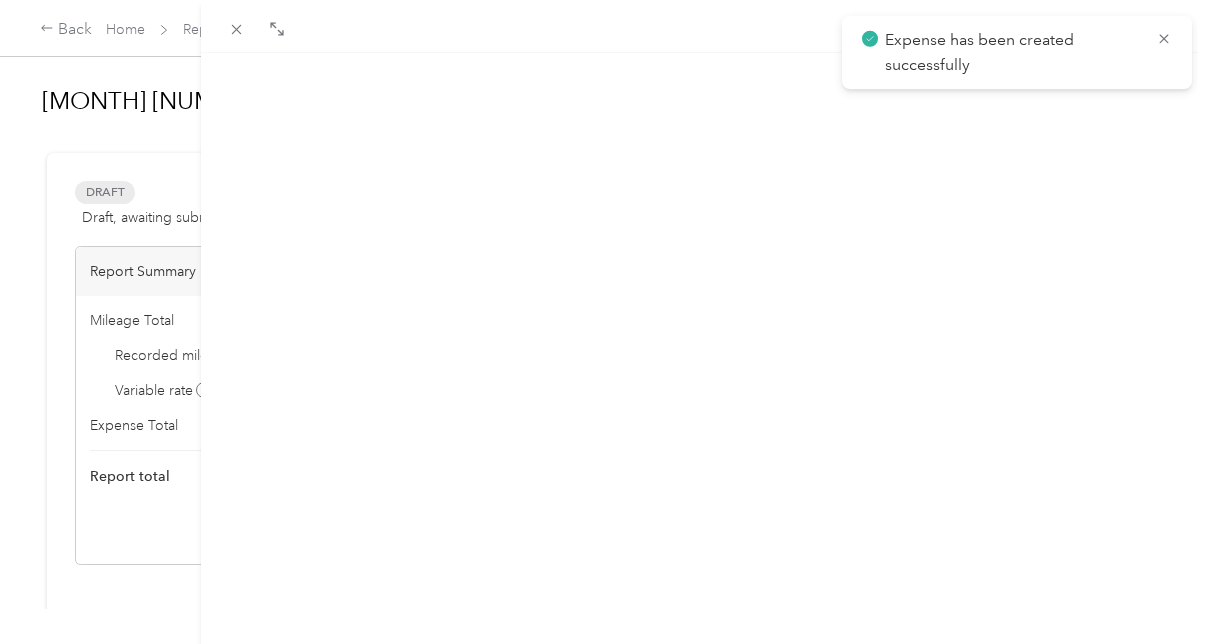 click on "New expense" at bounding box center (1129, 96) 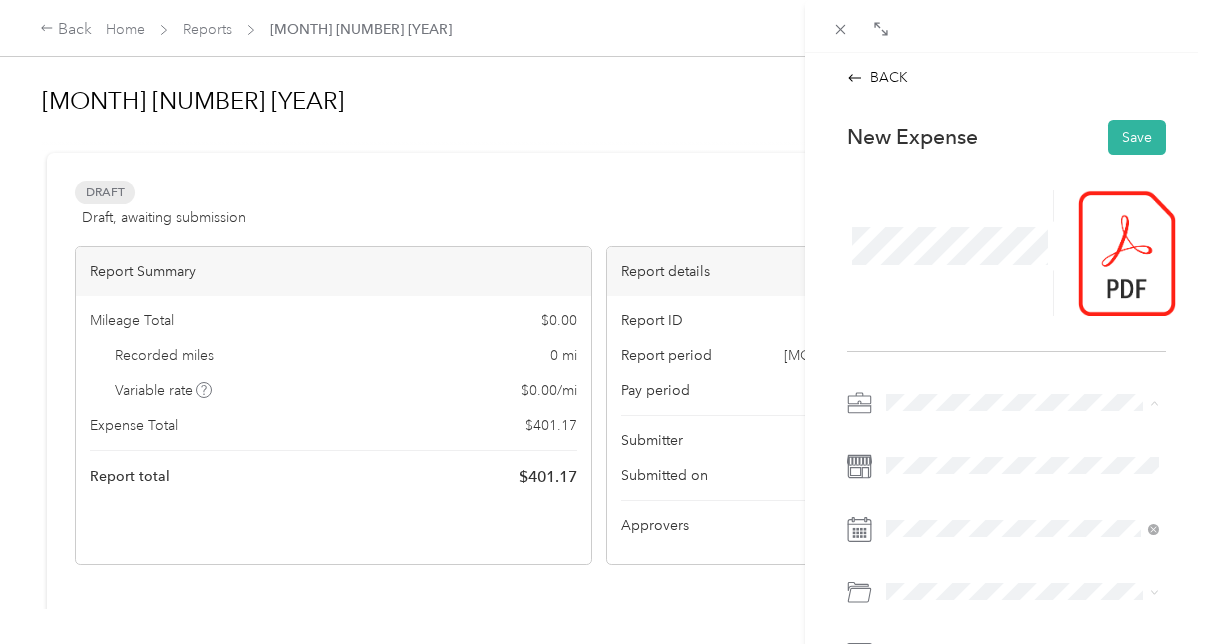 click on "Business Meals" at bounding box center (940, 367) 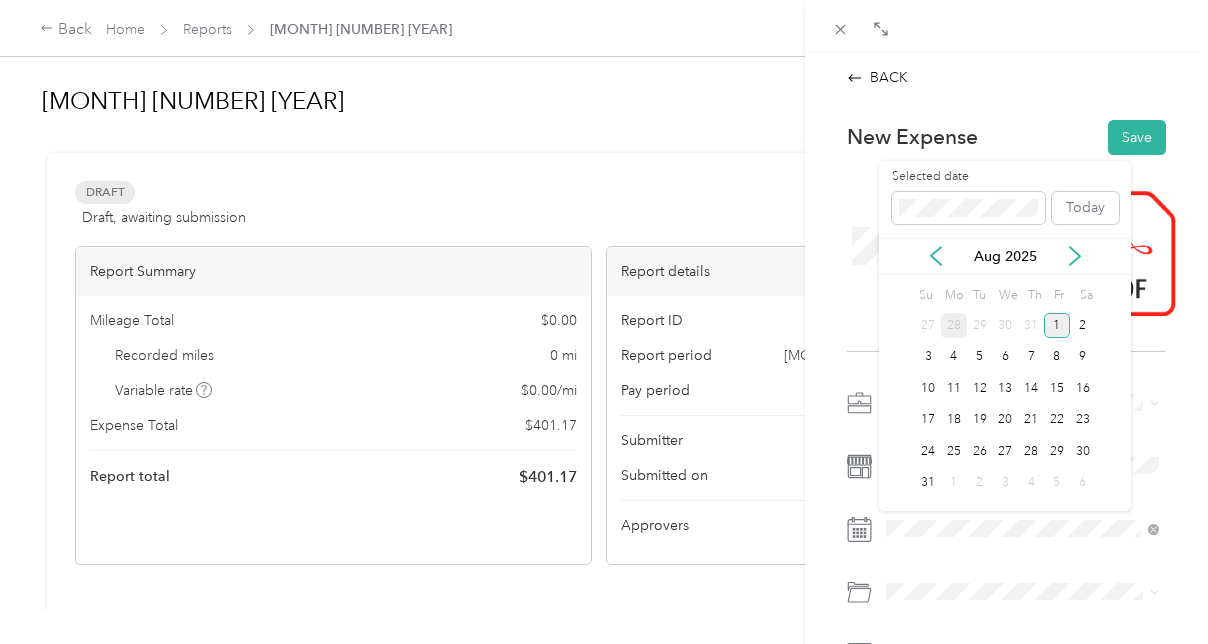 click on "28" at bounding box center [954, 325] 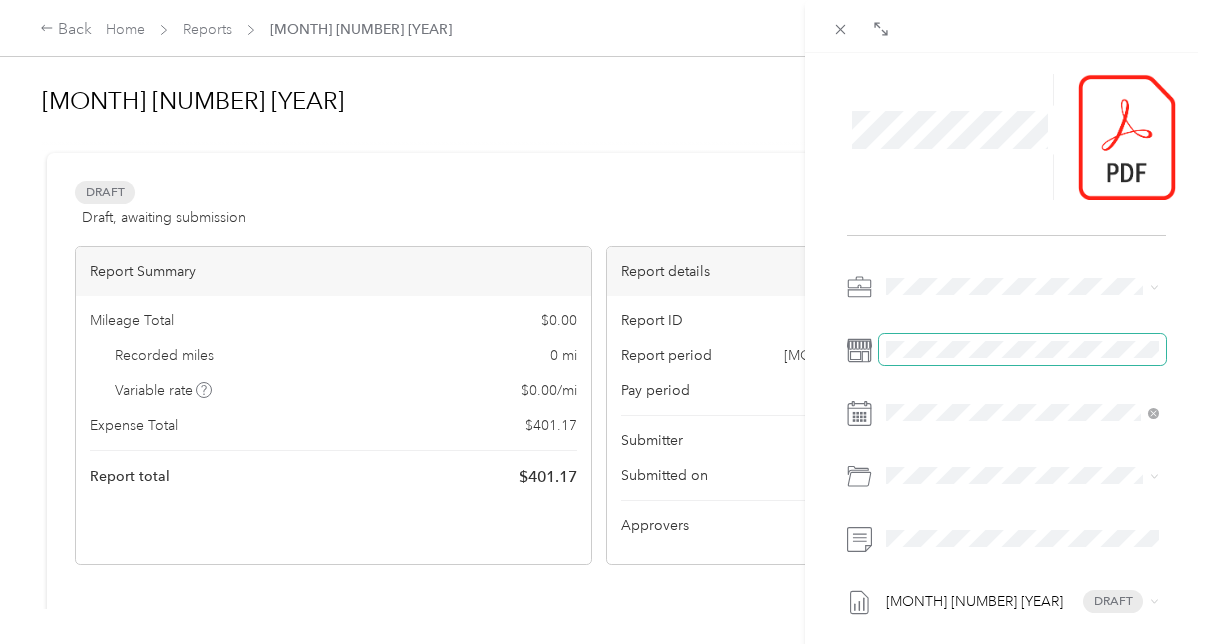 scroll, scrollTop: 144, scrollLeft: 0, axis: vertical 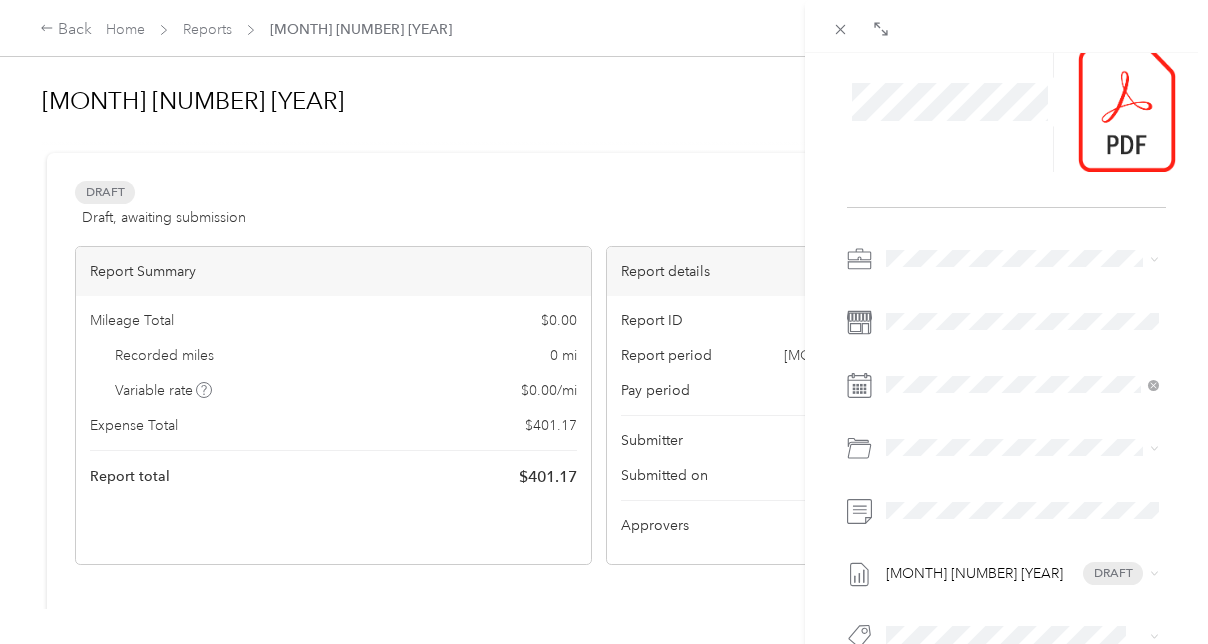 click at bounding box center [1022, 259] 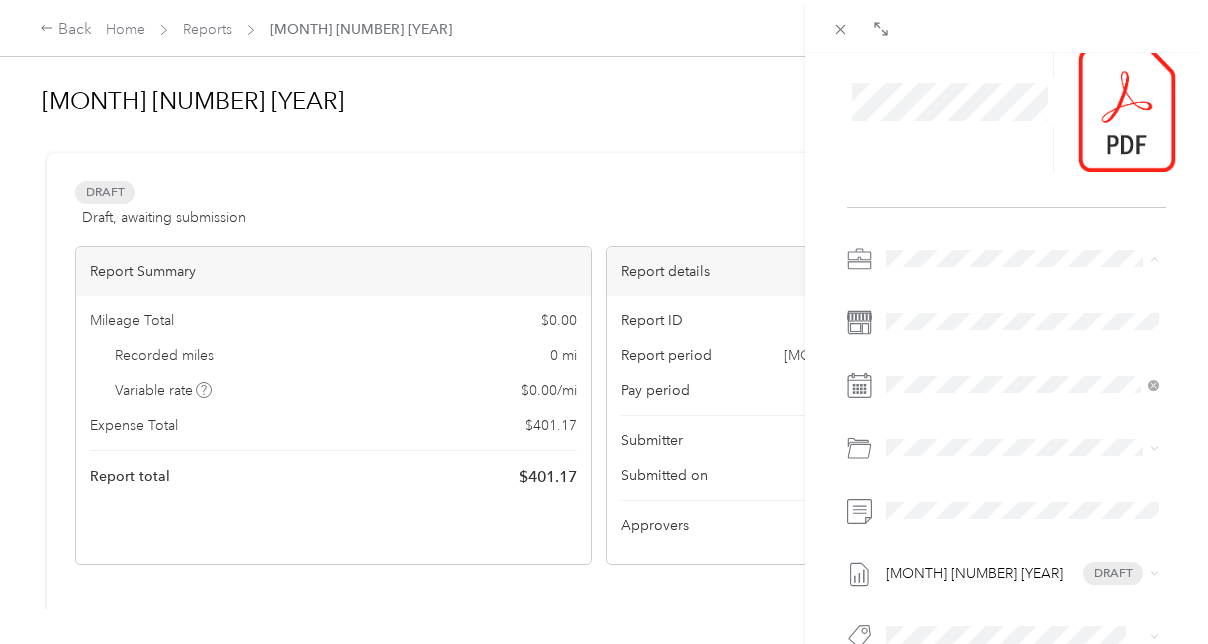 click on "Travel Meals and Snacks - No Alcohol" at bounding box center (1011, 503) 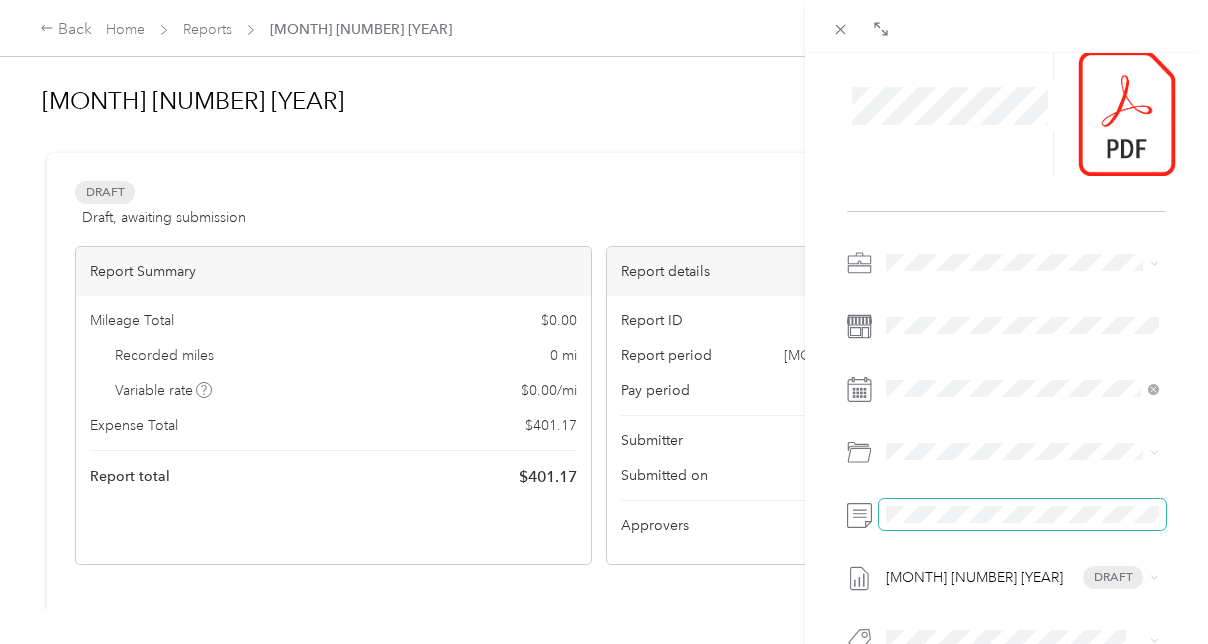 scroll, scrollTop: 0, scrollLeft: 0, axis: both 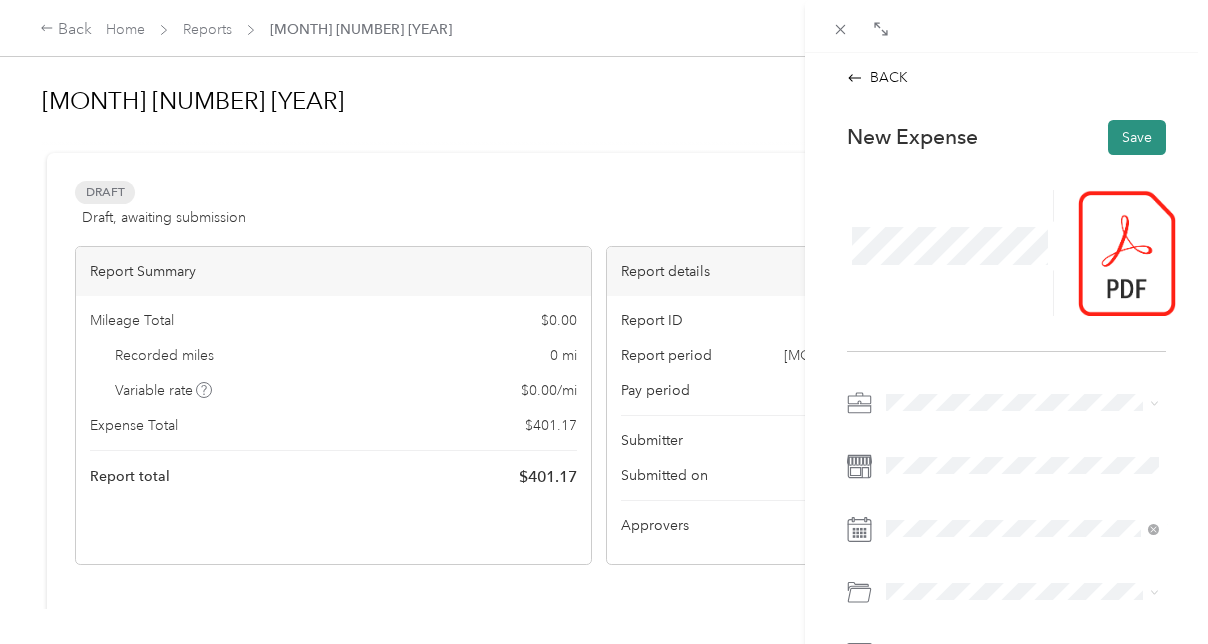 click on "Save" at bounding box center [1137, 137] 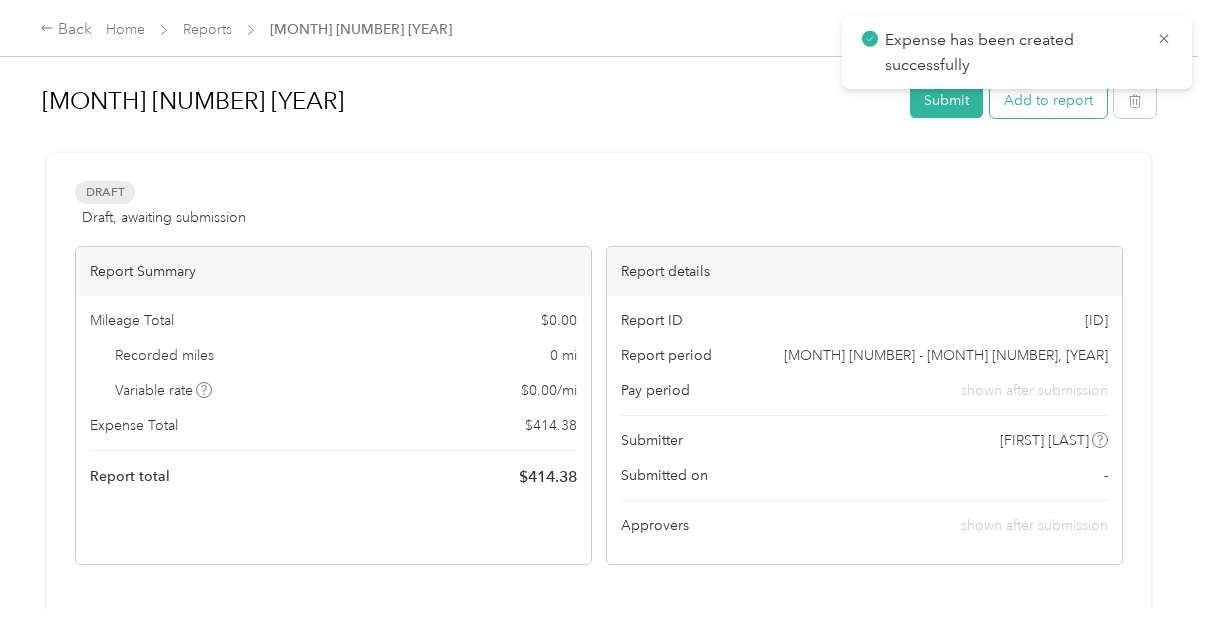 click on "Add to report" at bounding box center [1048, 100] 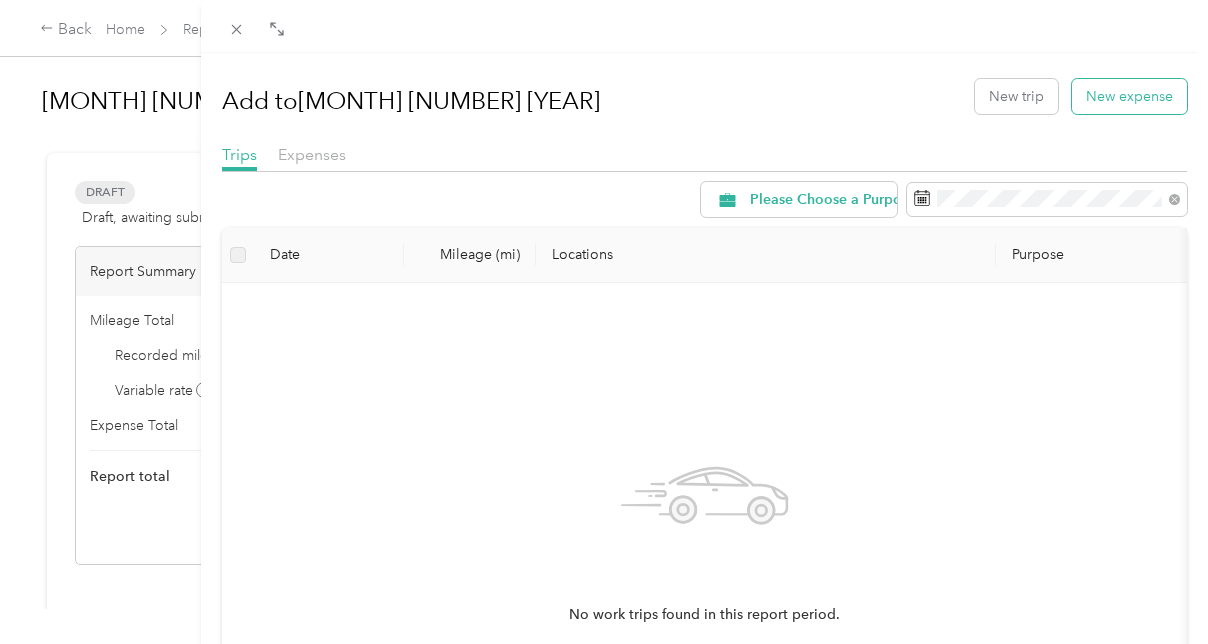 click on "New expense" at bounding box center [1129, 96] 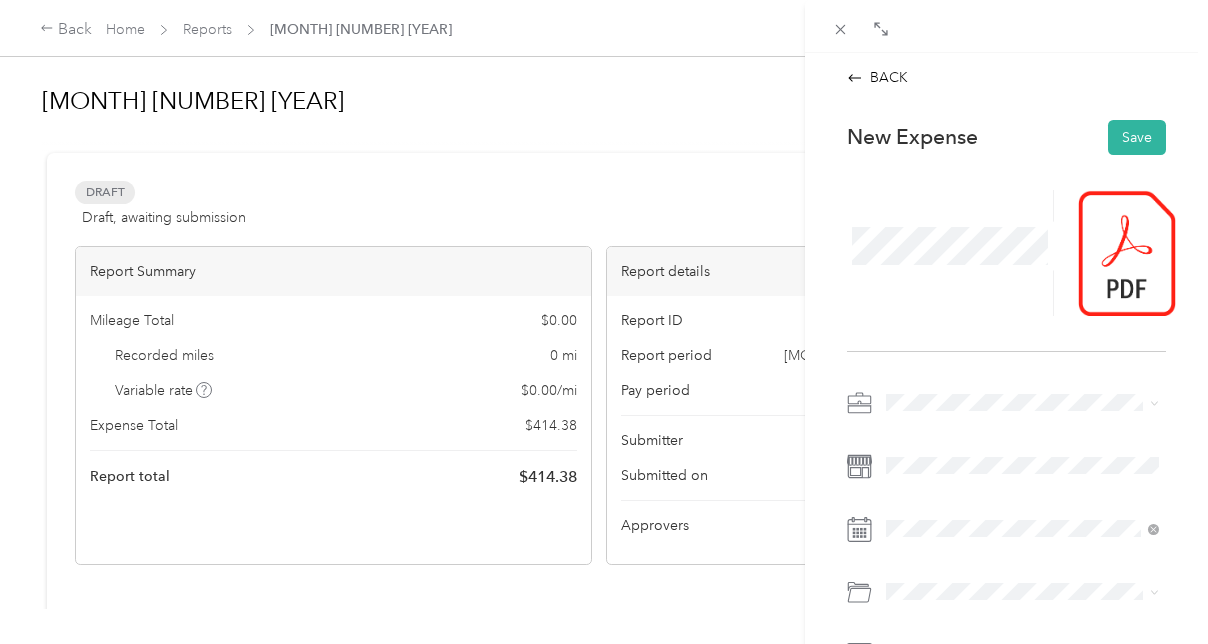 click on "Business Meals" at bounding box center (1022, 361) 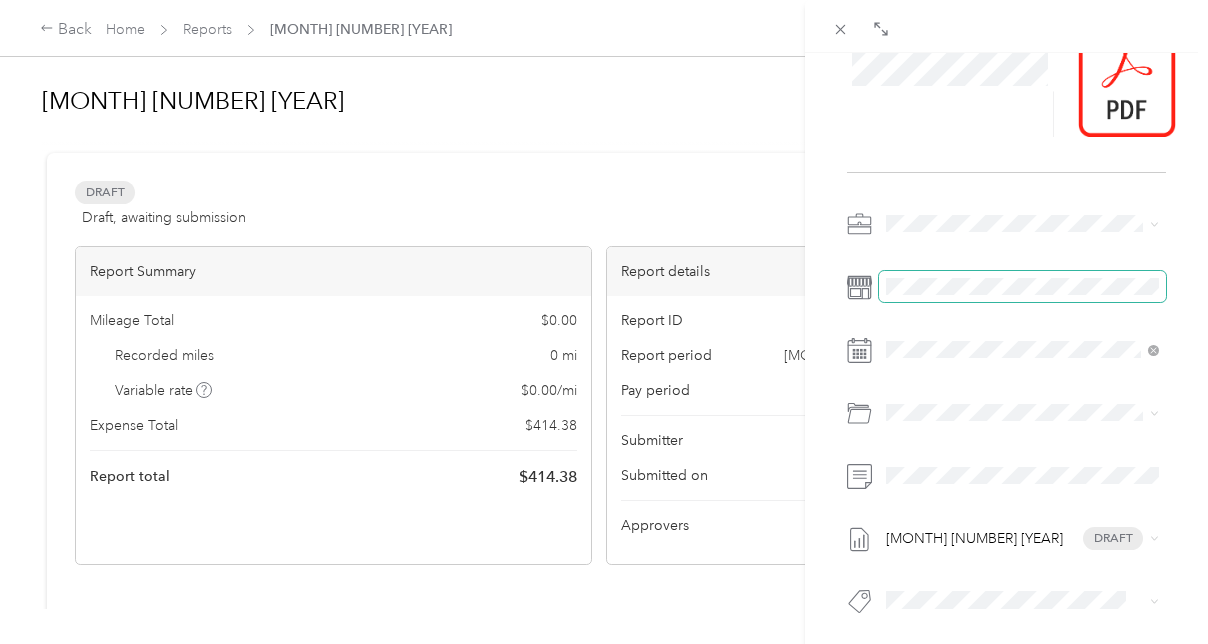 scroll, scrollTop: 186, scrollLeft: 0, axis: vertical 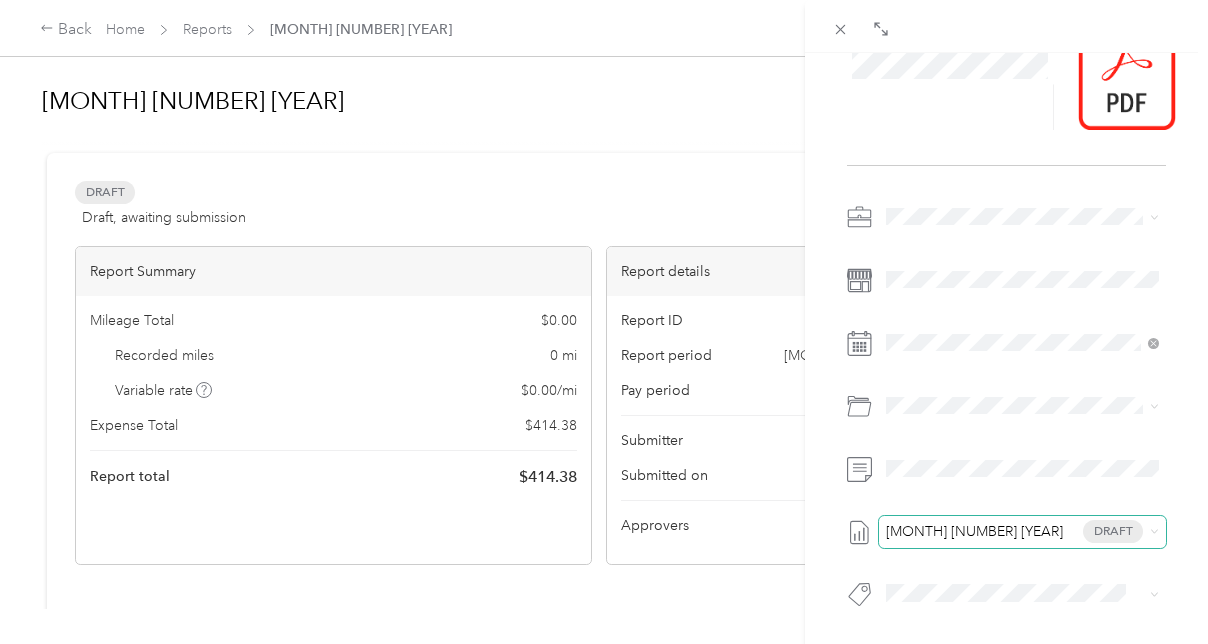 click on "[MONTH] [NUMBER] [YEAR]" at bounding box center (974, 532) 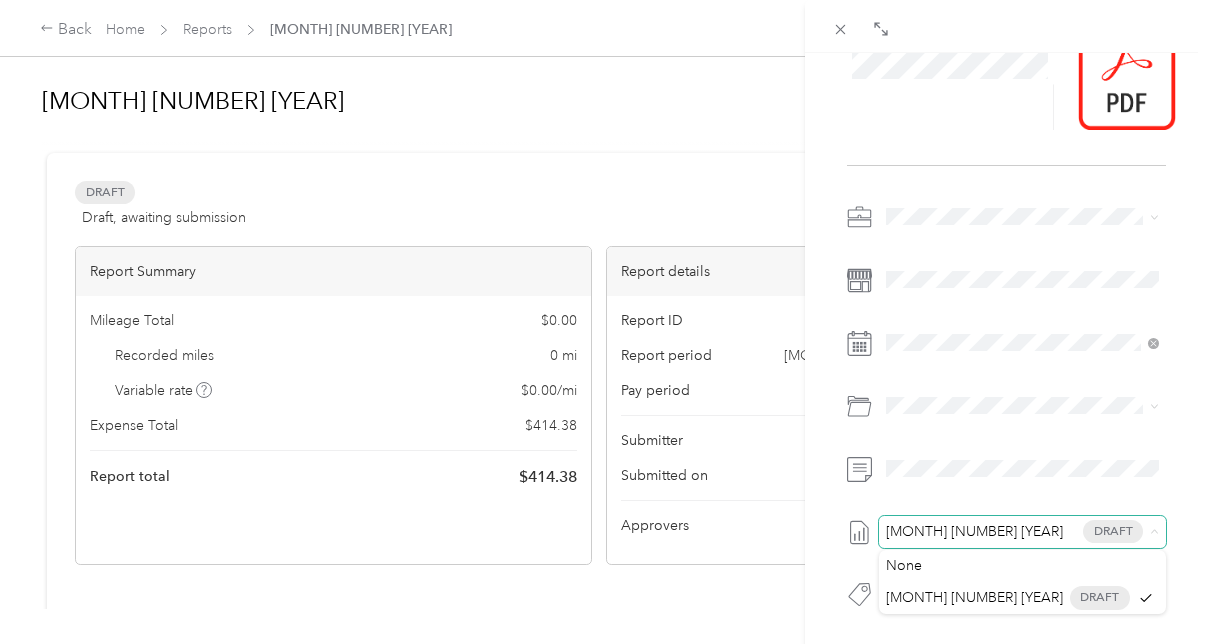 click on "[MONTH] [NUMBER] [YEAR]" at bounding box center [974, 532] 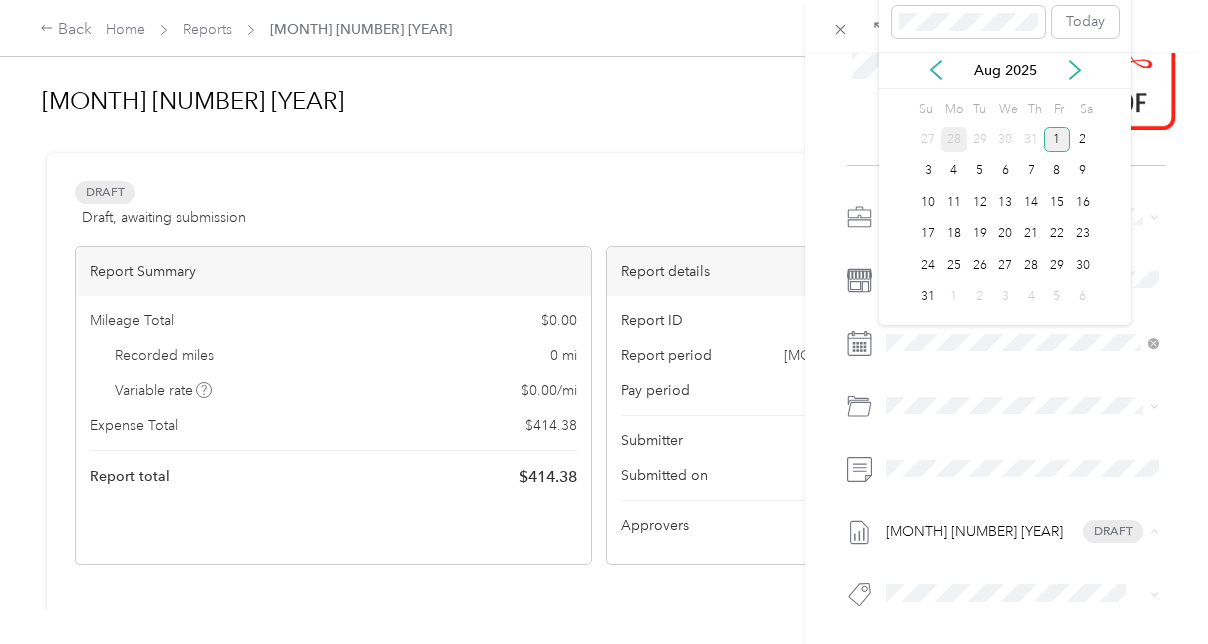 click on "28" at bounding box center (954, 139) 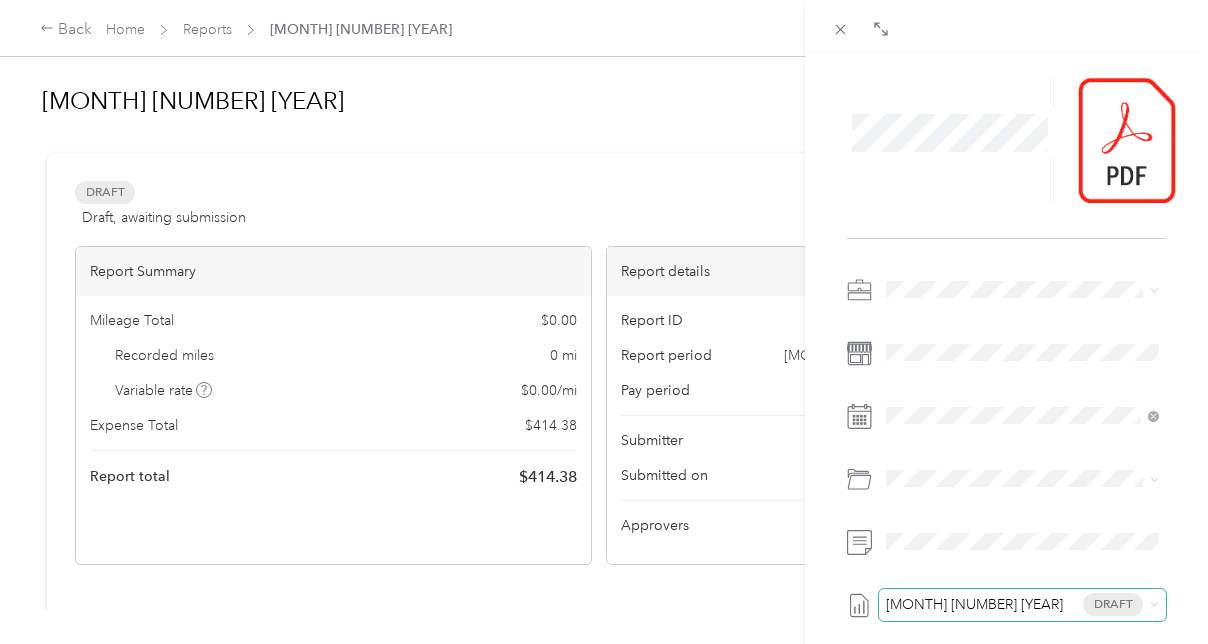 scroll, scrollTop: 0, scrollLeft: 0, axis: both 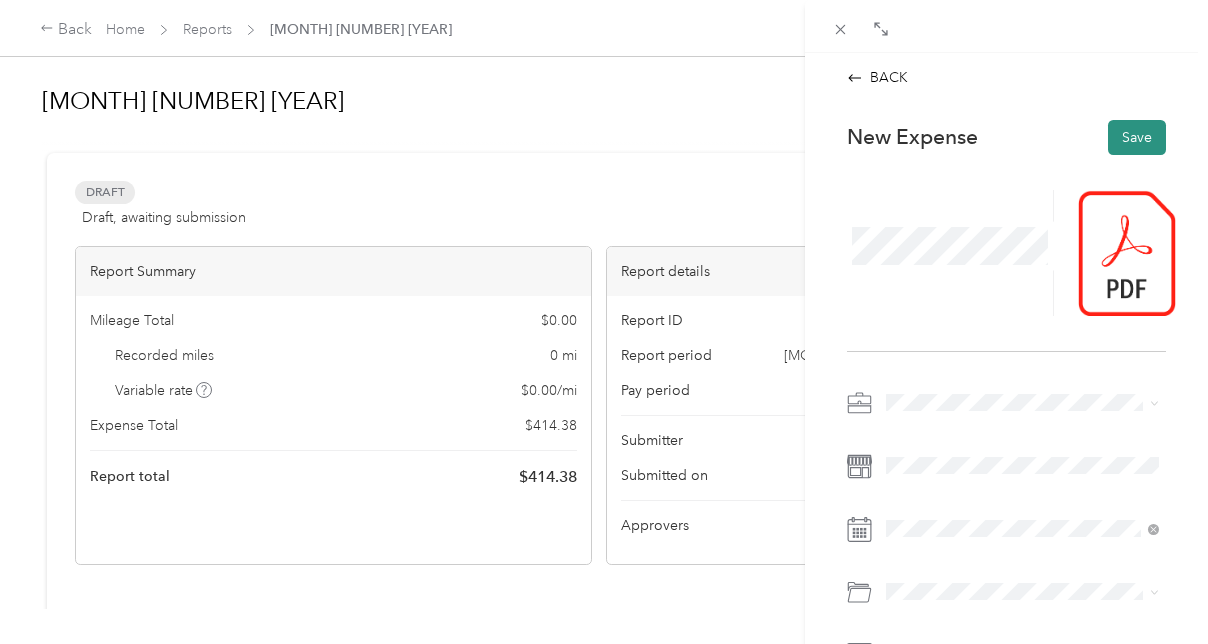 click on "Save" at bounding box center (1137, 137) 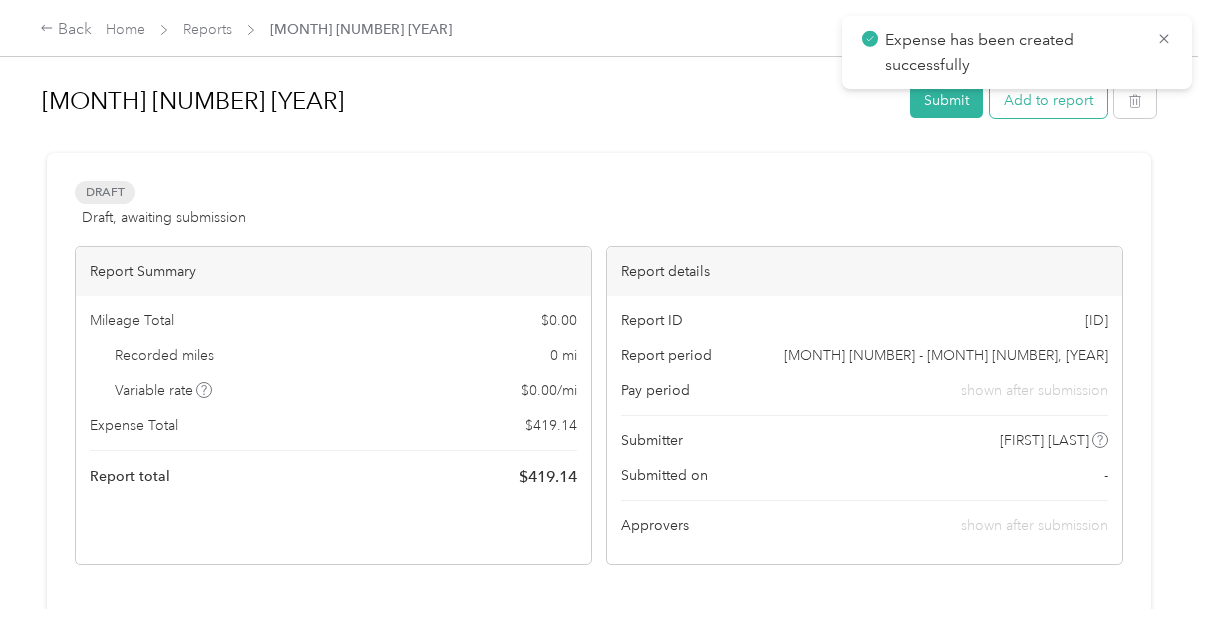 click on "Add to report" at bounding box center (1048, 100) 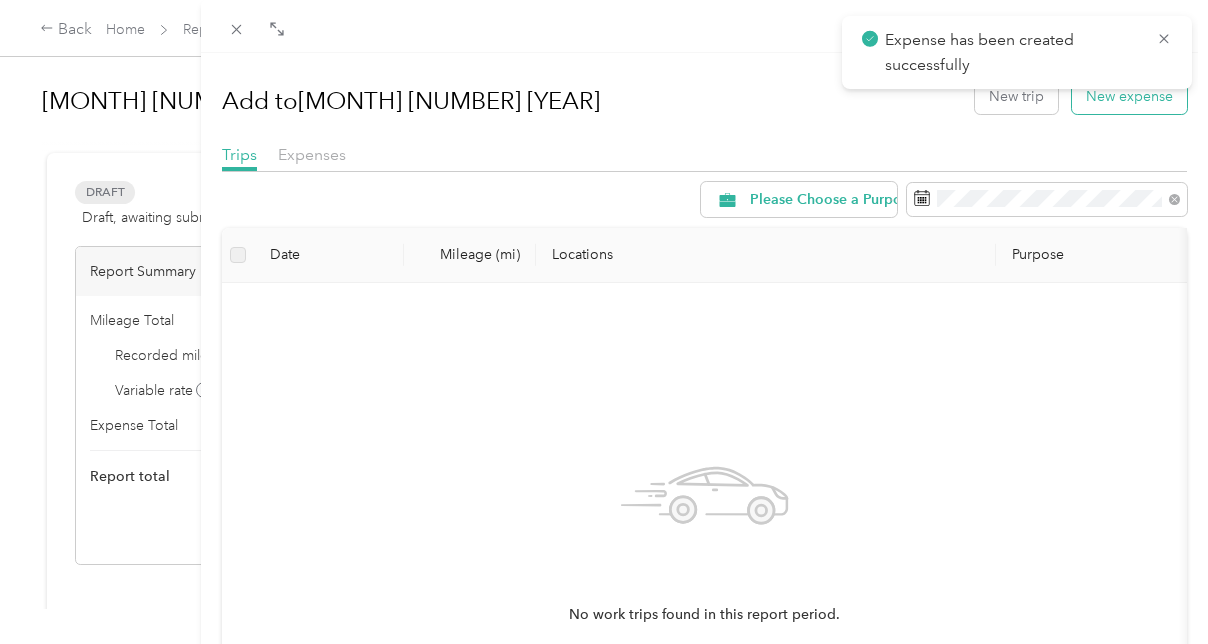click on "New expense" at bounding box center [1129, 96] 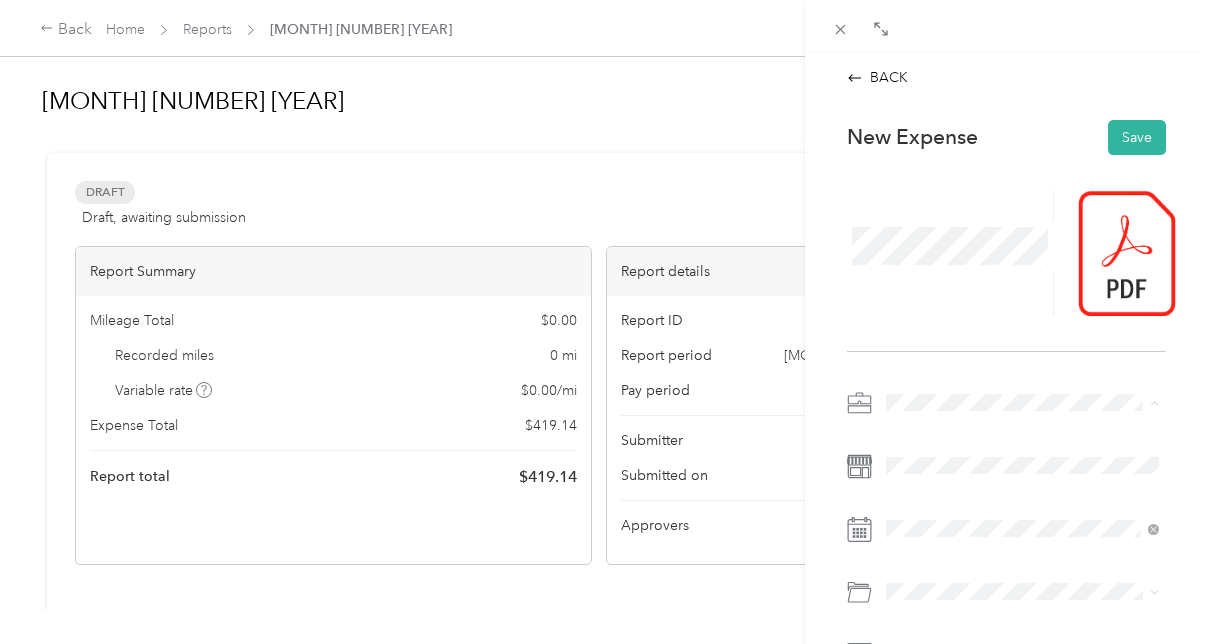 click on "Shipping and Packaging" at bounding box center [969, 297] 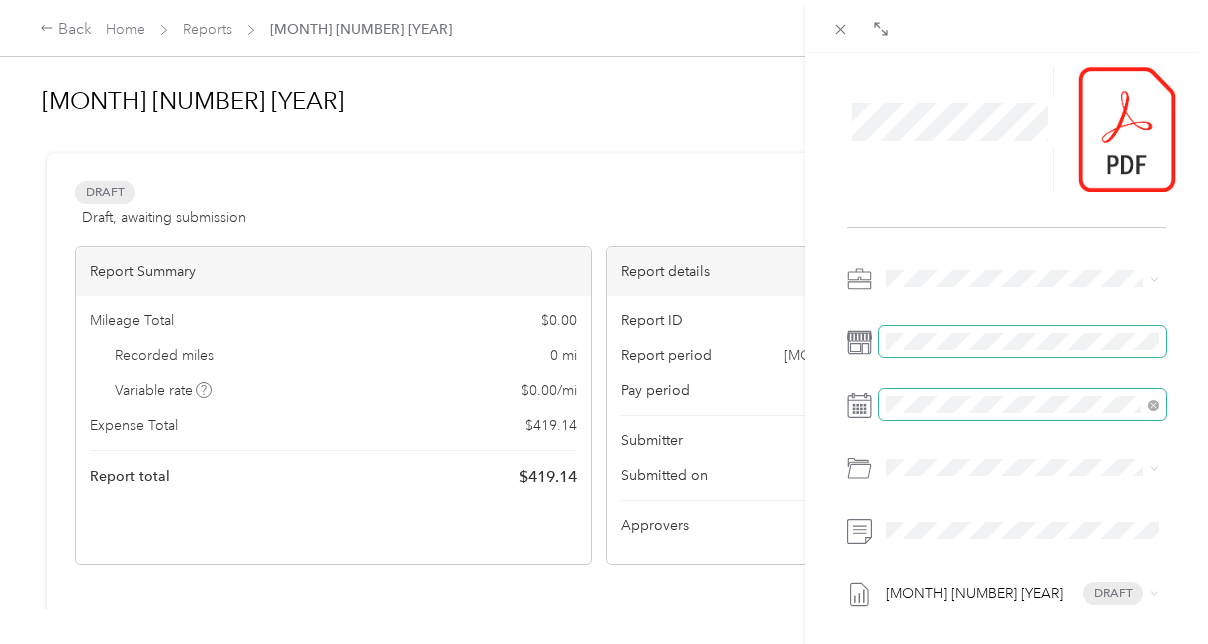 scroll, scrollTop: 128, scrollLeft: 0, axis: vertical 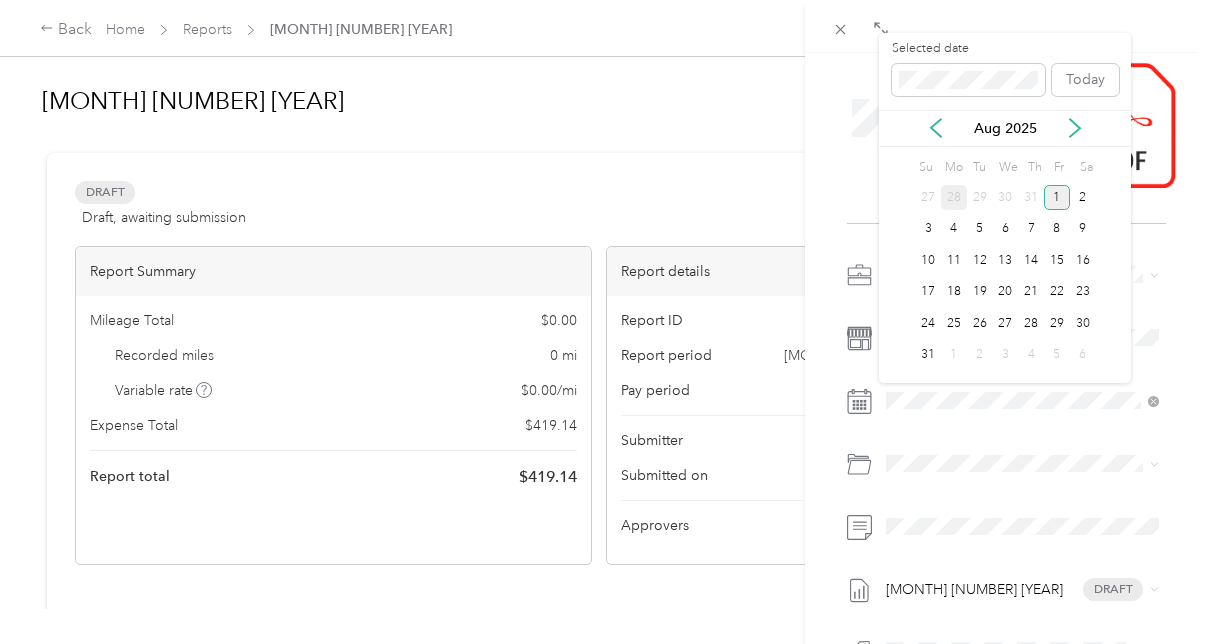 click on "28" at bounding box center [954, 197] 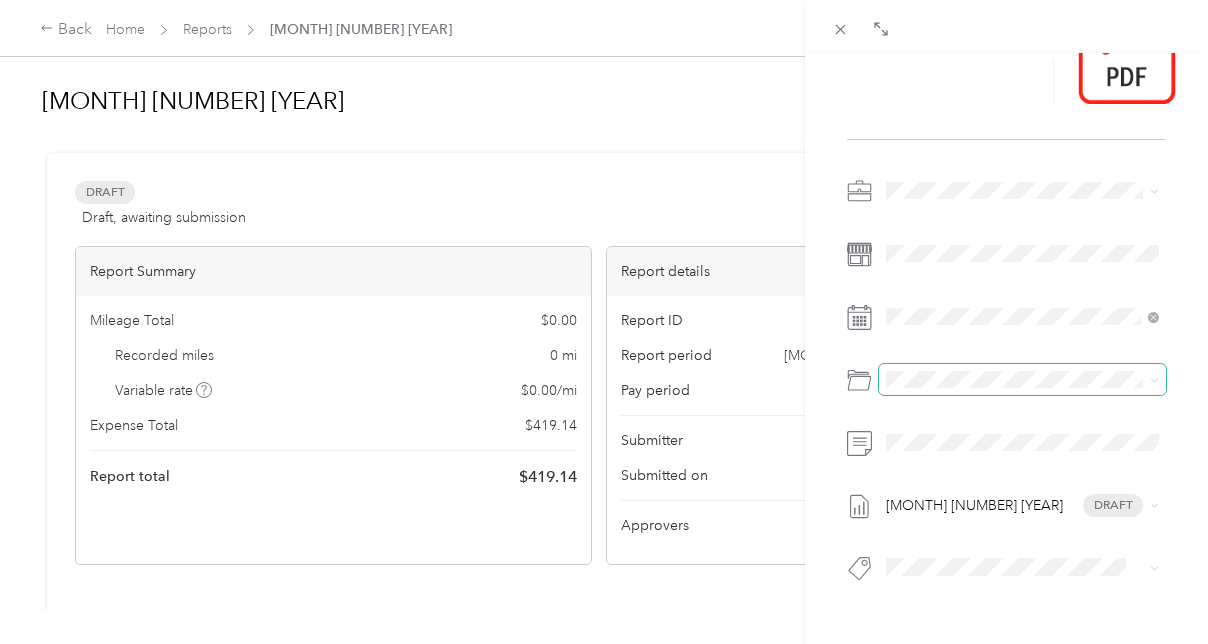 scroll, scrollTop: 221, scrollLeft: 0, axis: vertical 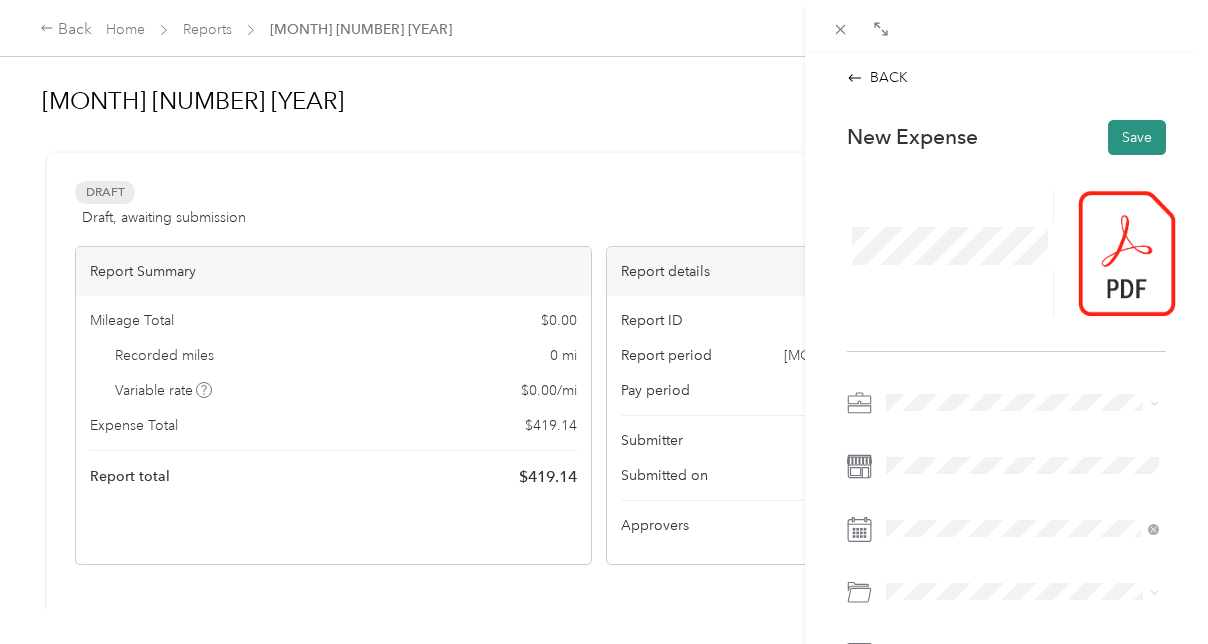 click on "Save" at bounding box center [1137, 137] 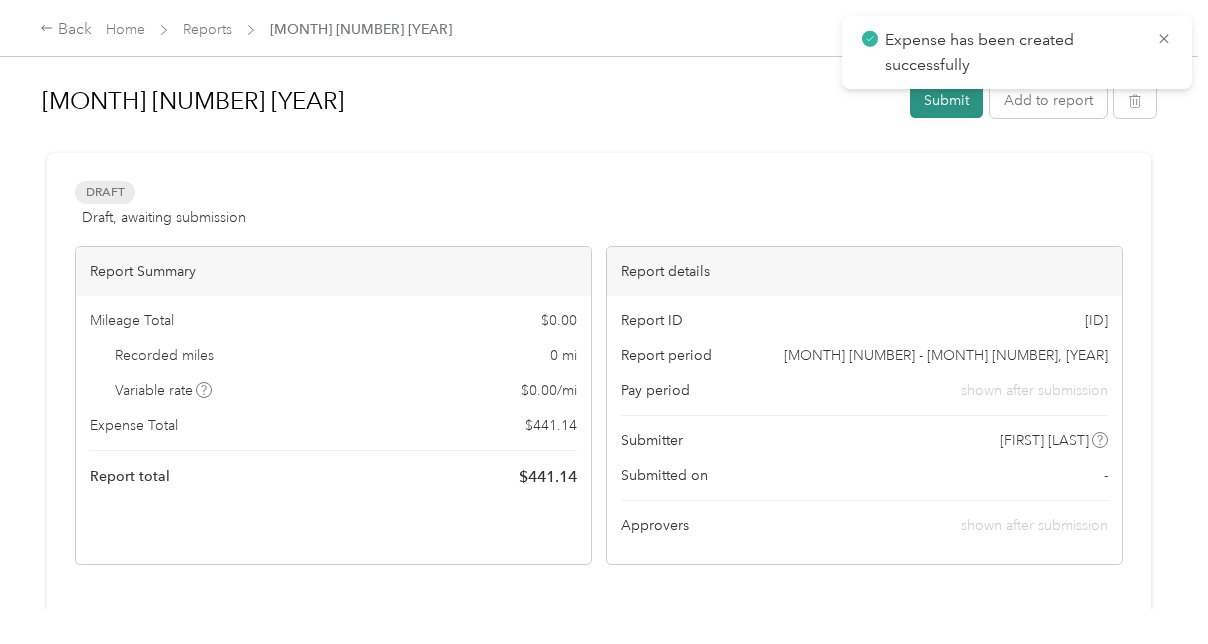 click on "Submit" at bounding box center [946, 100] 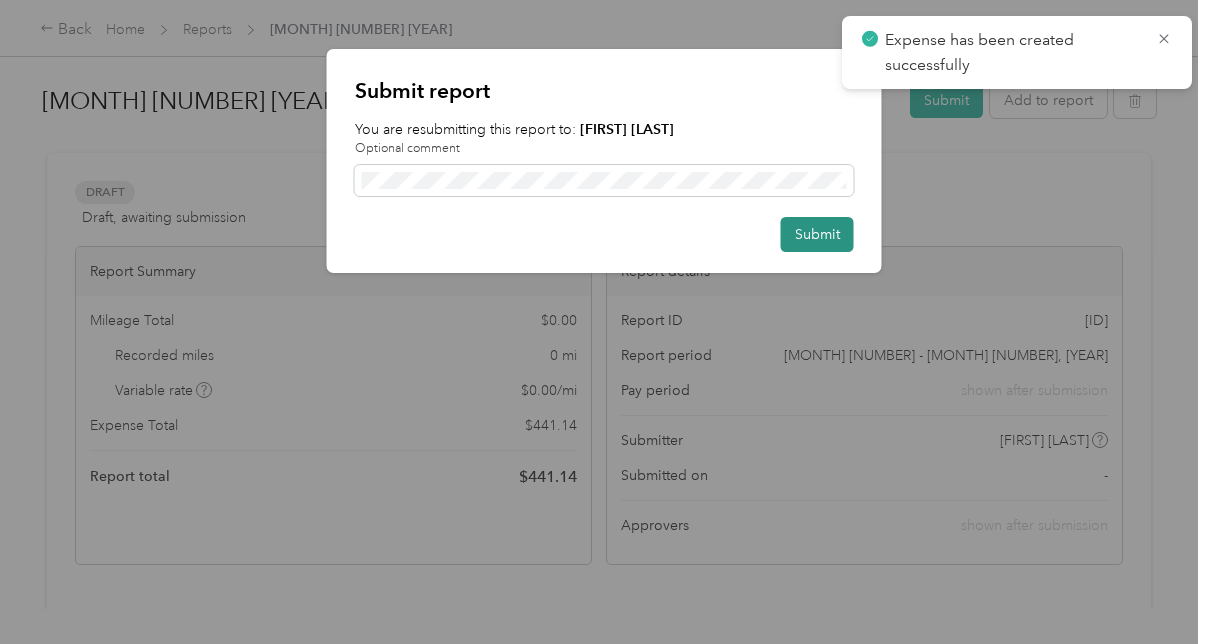 click on "Submit" at bounding box center (817, 234) 